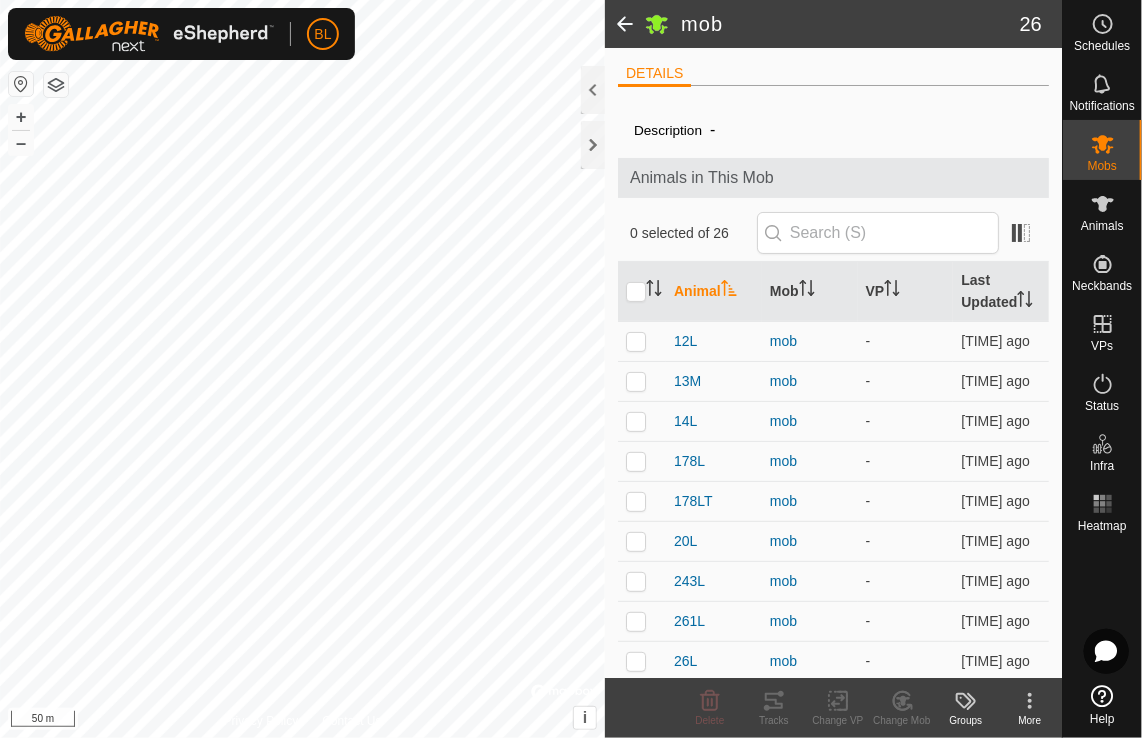 scroll, scrollTop: 0, scrollLeft: 0, axis: both 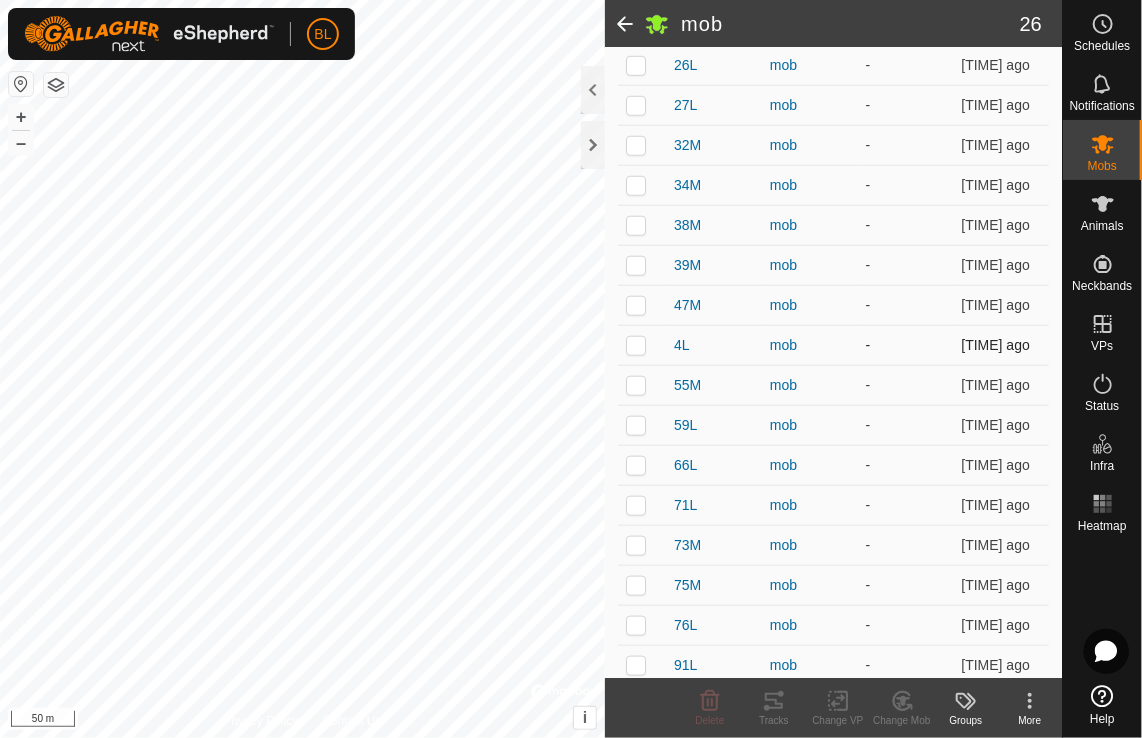 click at bounding box center [636, 345] 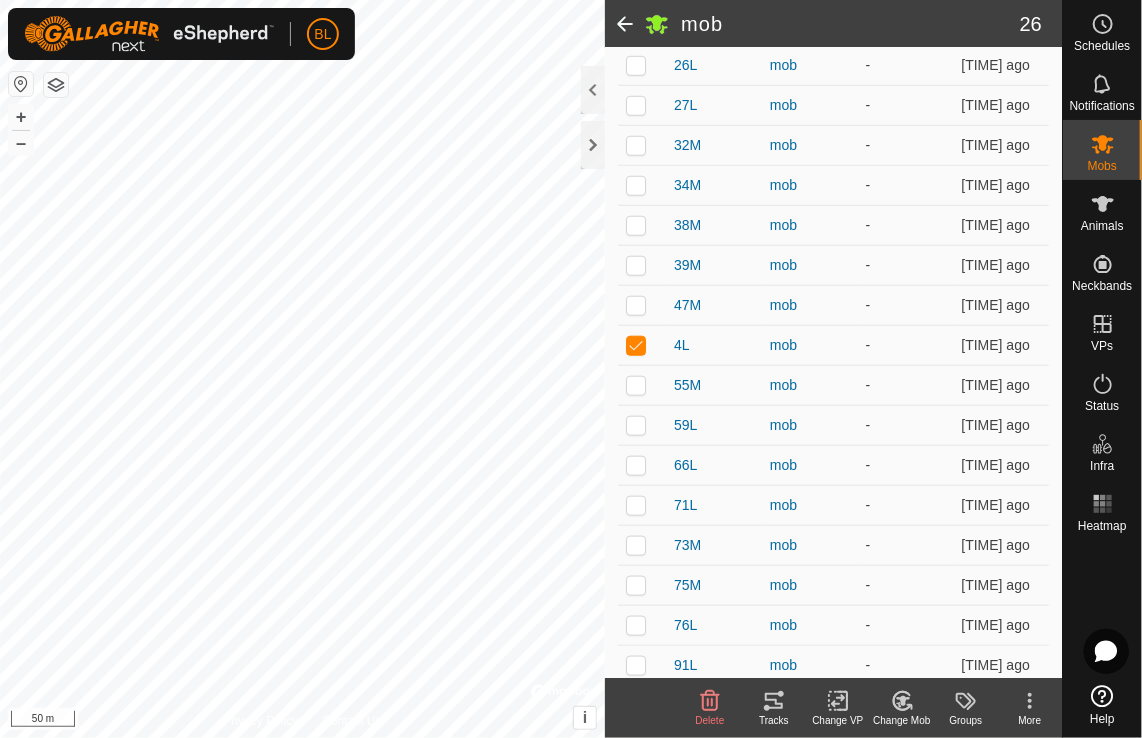 click 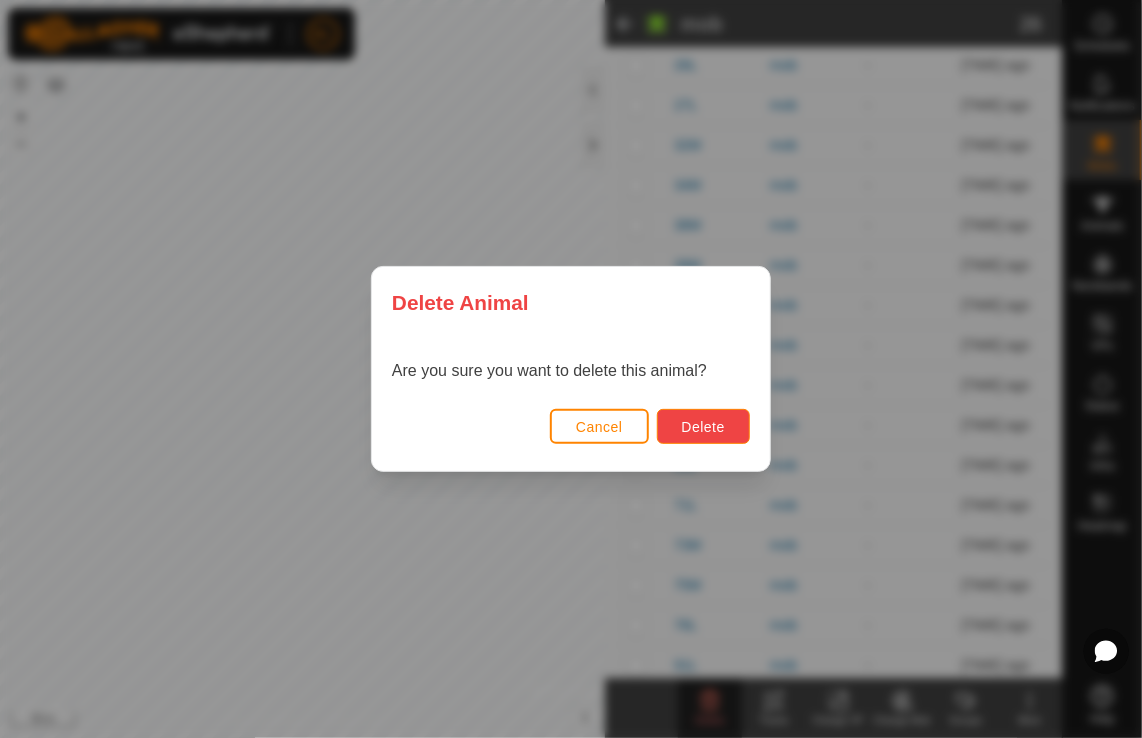 click on "Delete" at bounding box center (703, 426) 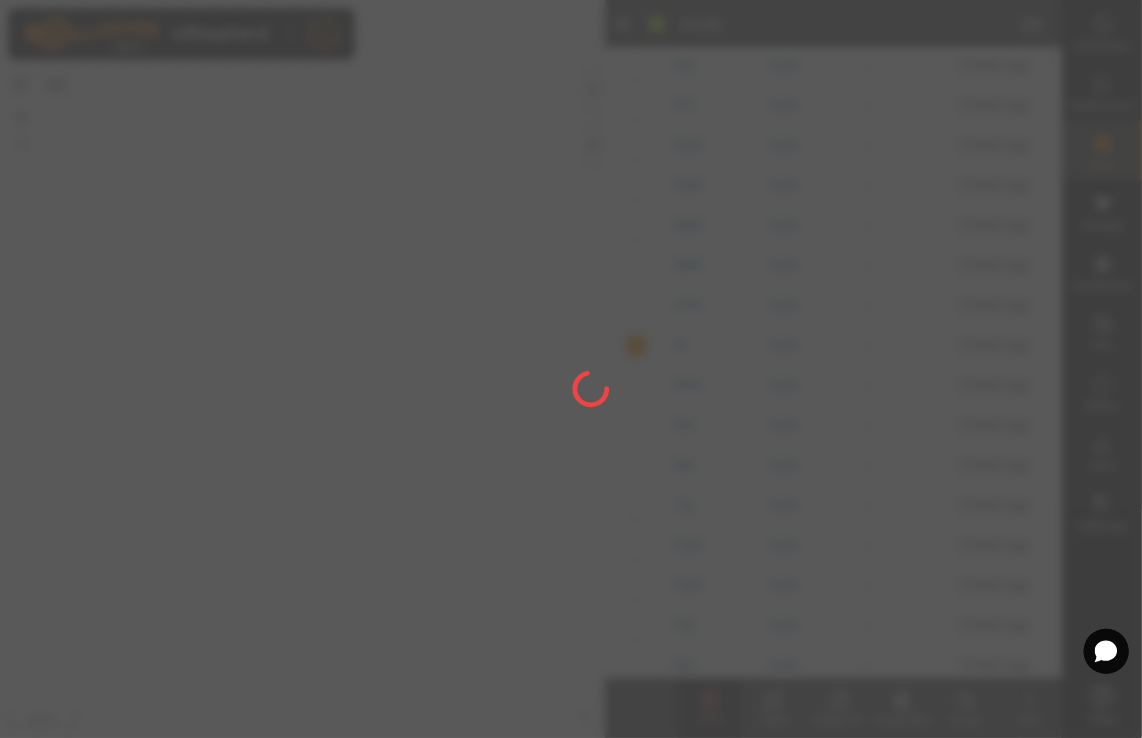checkbox on "false" 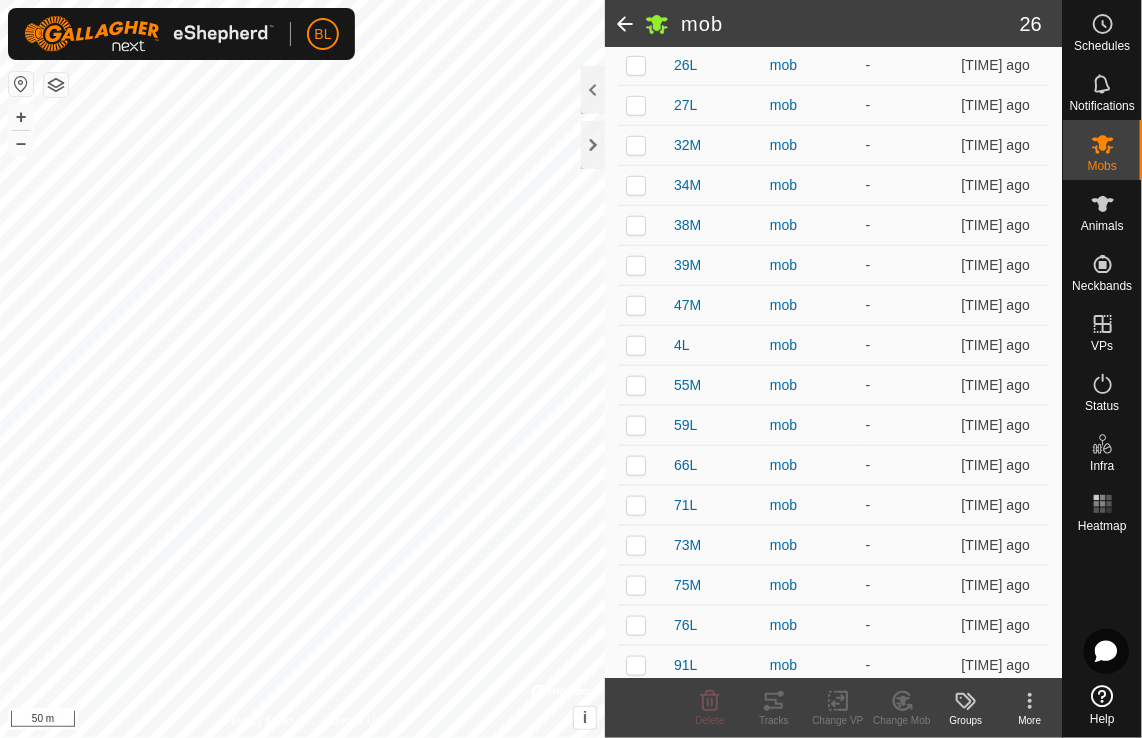 click 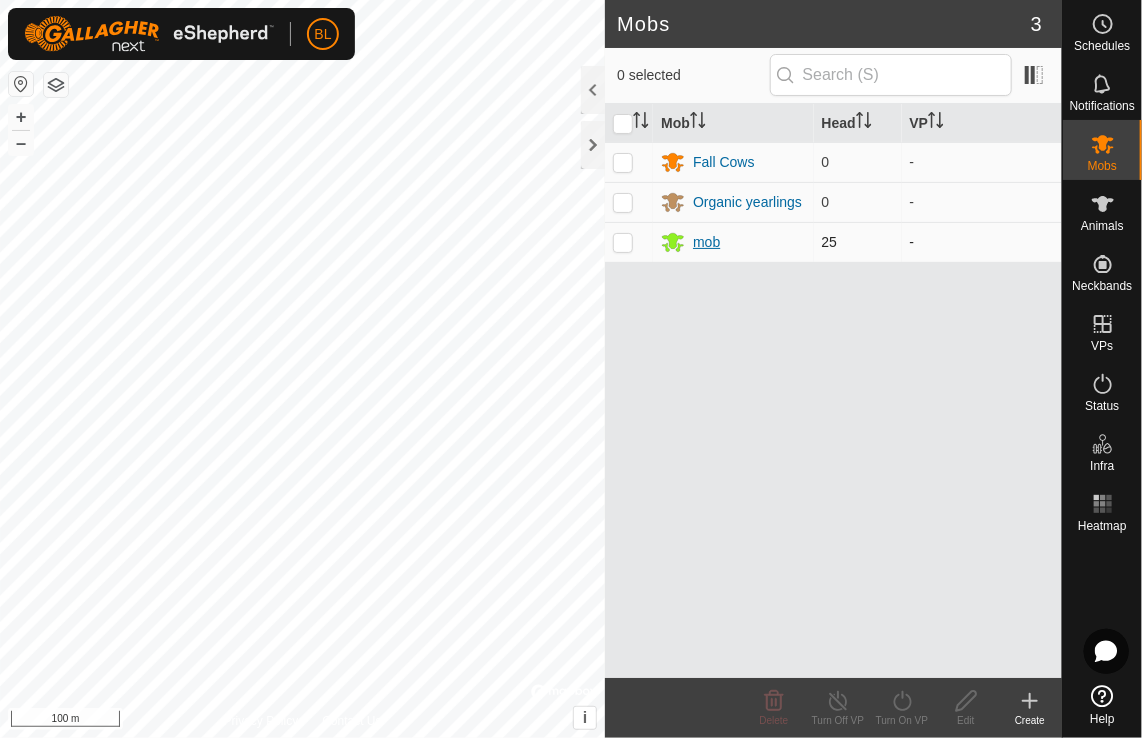 click 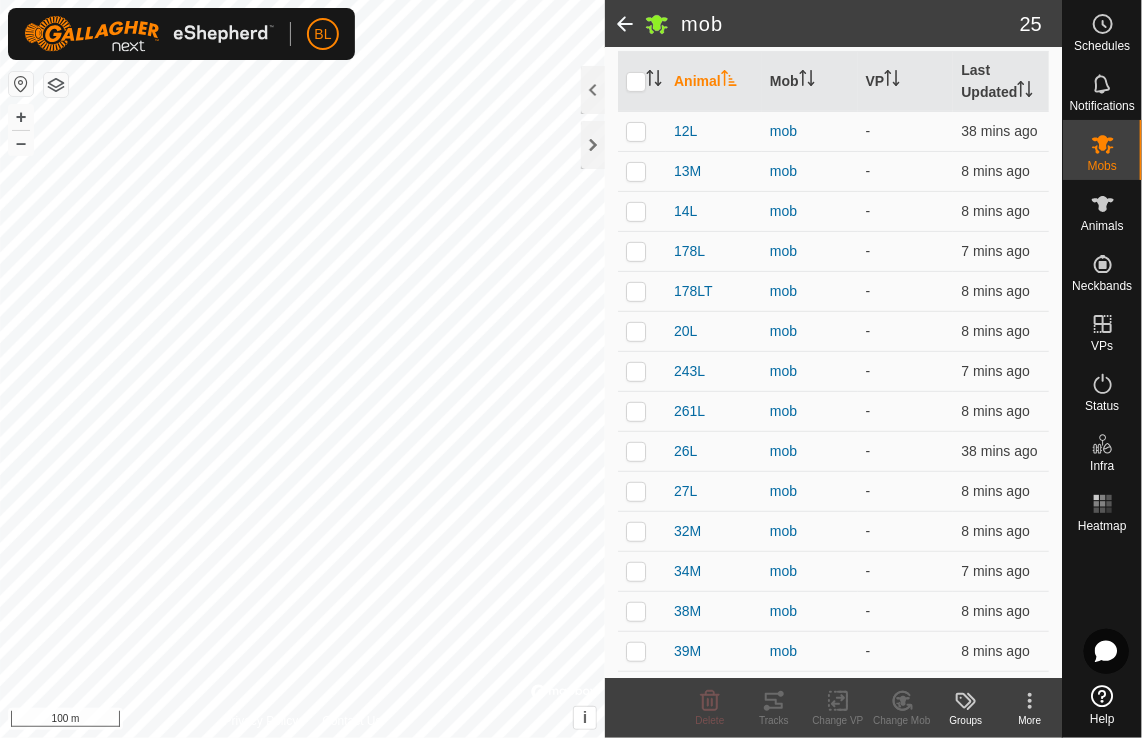 scroll, scrollTop: 170, scrollLeft: 0, axis: vertical 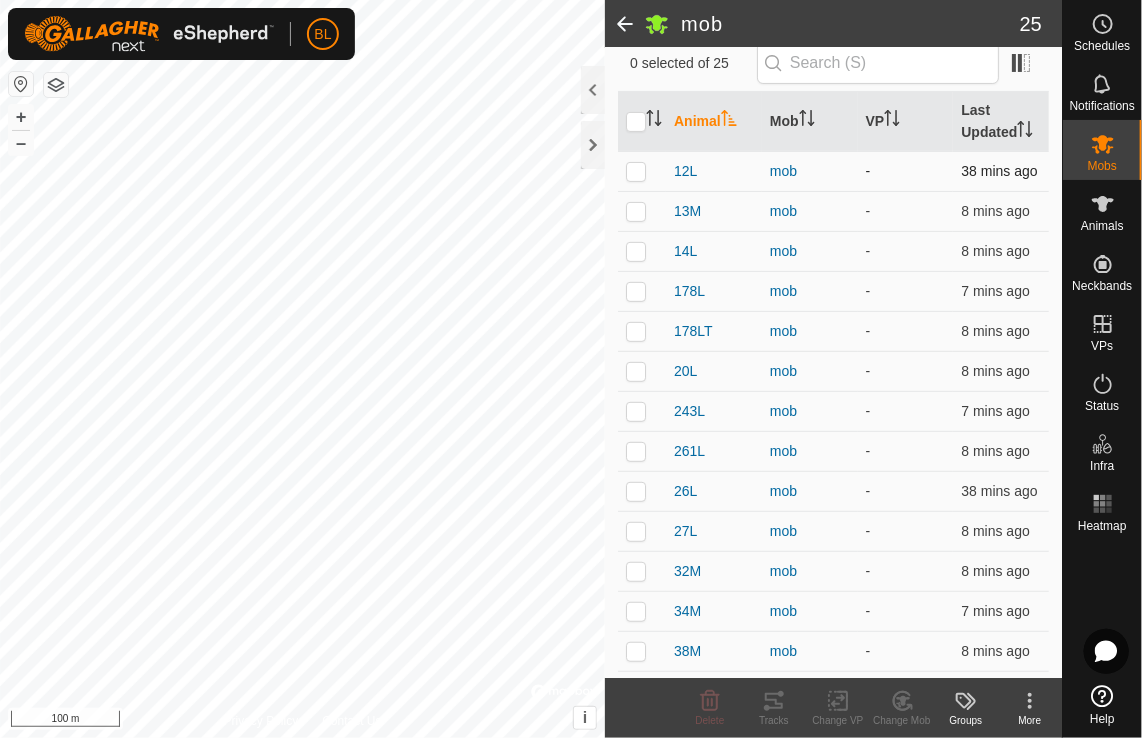 click at bounding box center (636, 171) 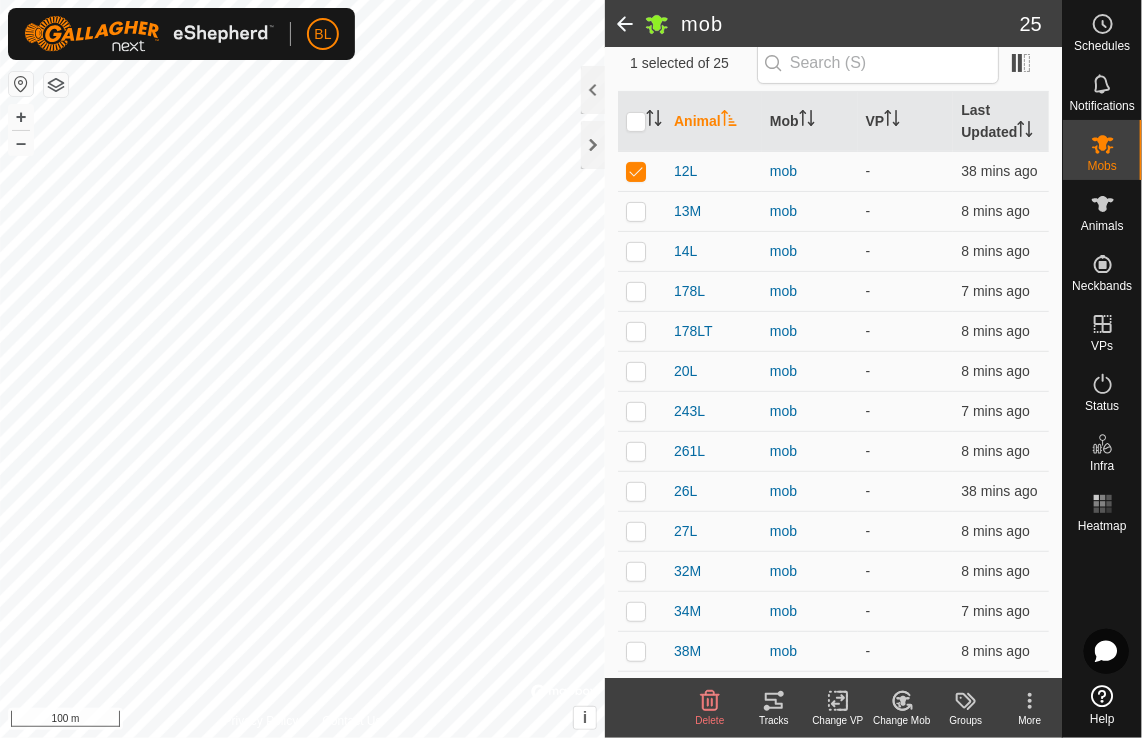click 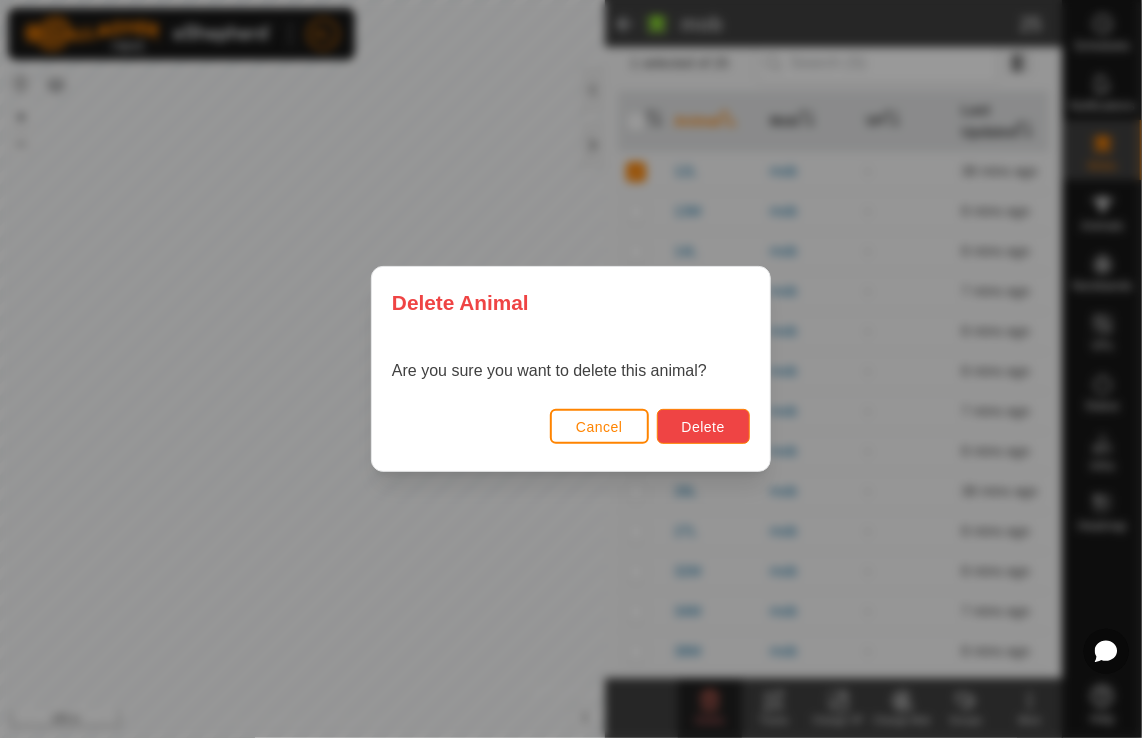 click on "Delete" at bounding box center (703, 427) 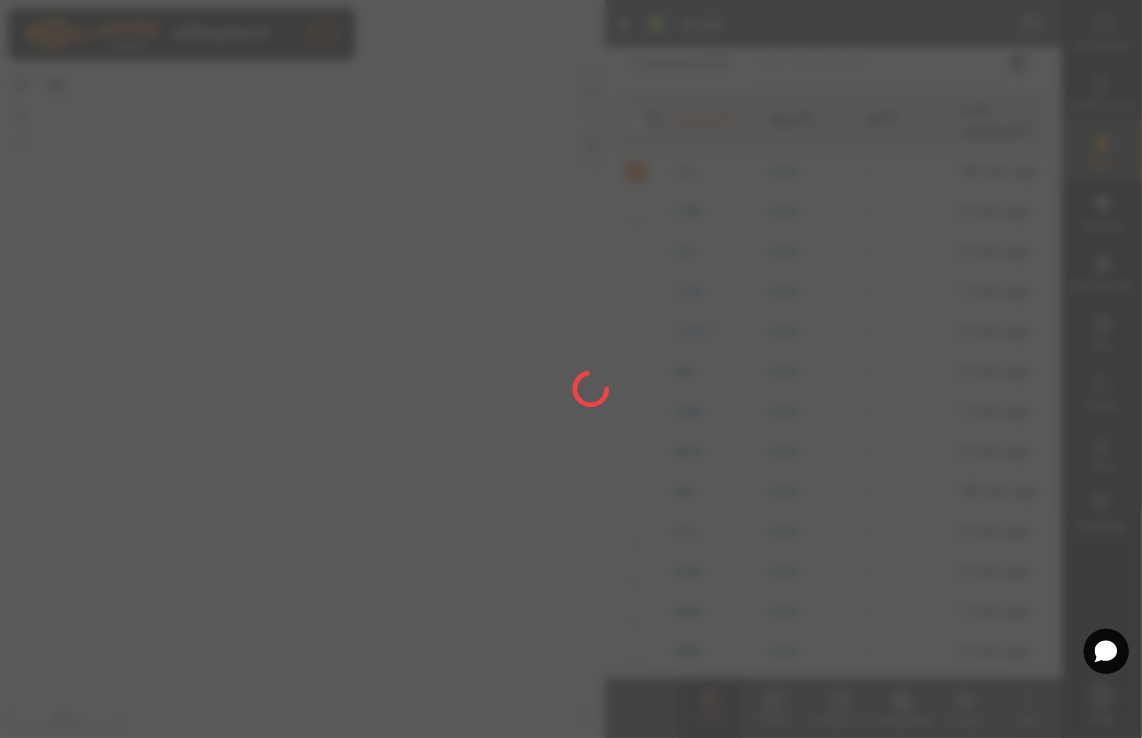 checkbox on "false" 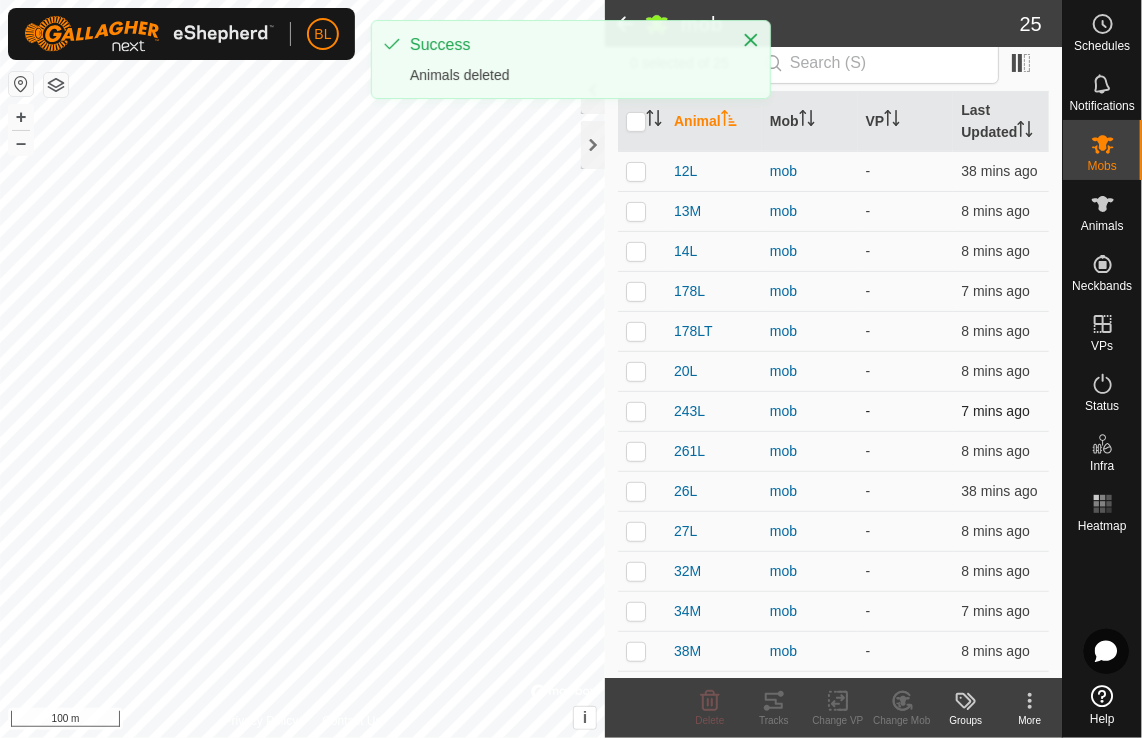 click at bounding box center [636, 411] 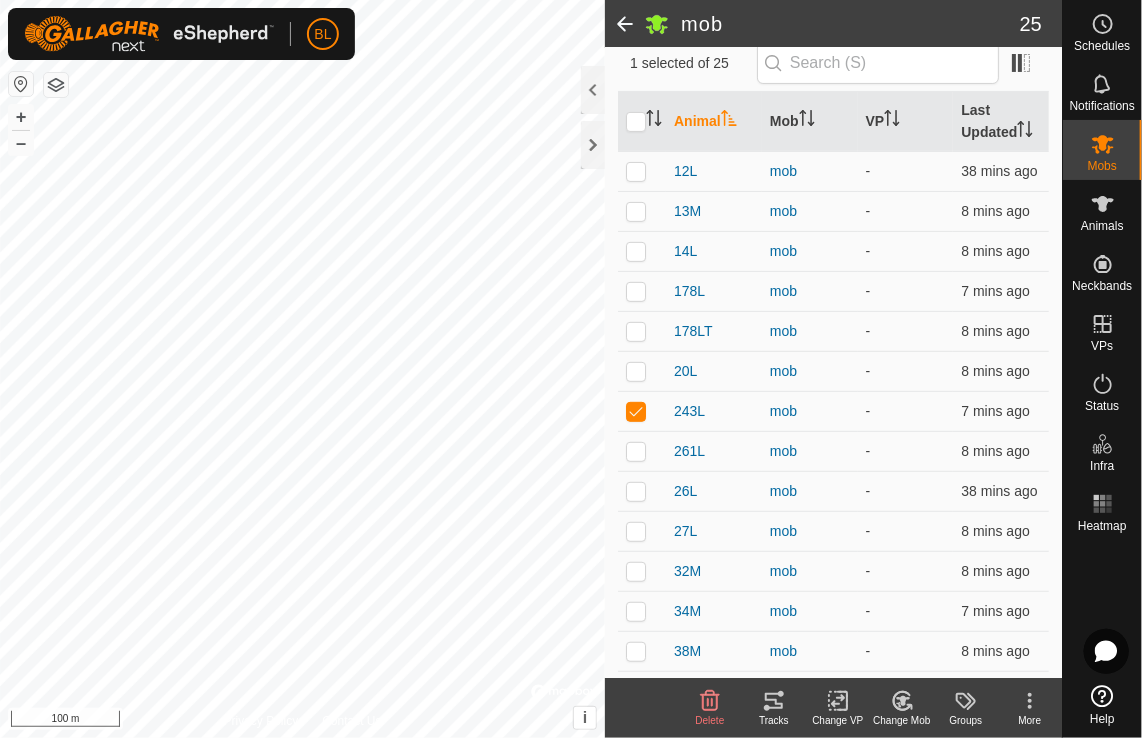 click 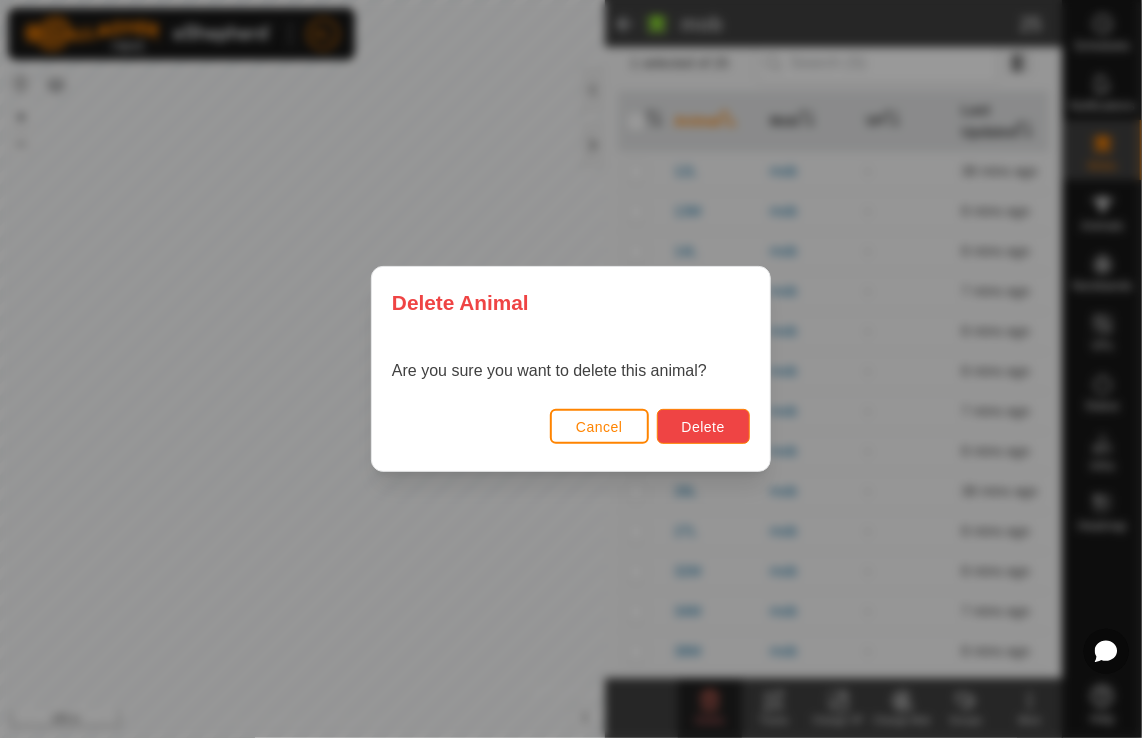 click on "Delete" at bounding box center (703, 427) 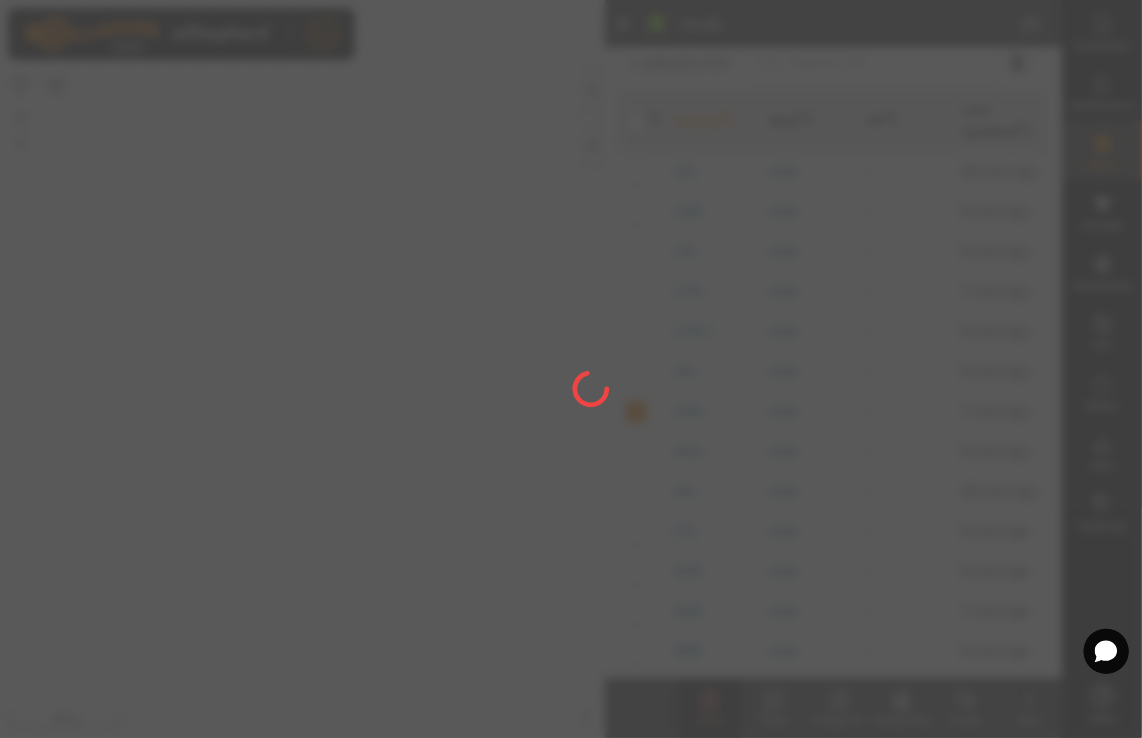 checkbox on "false" 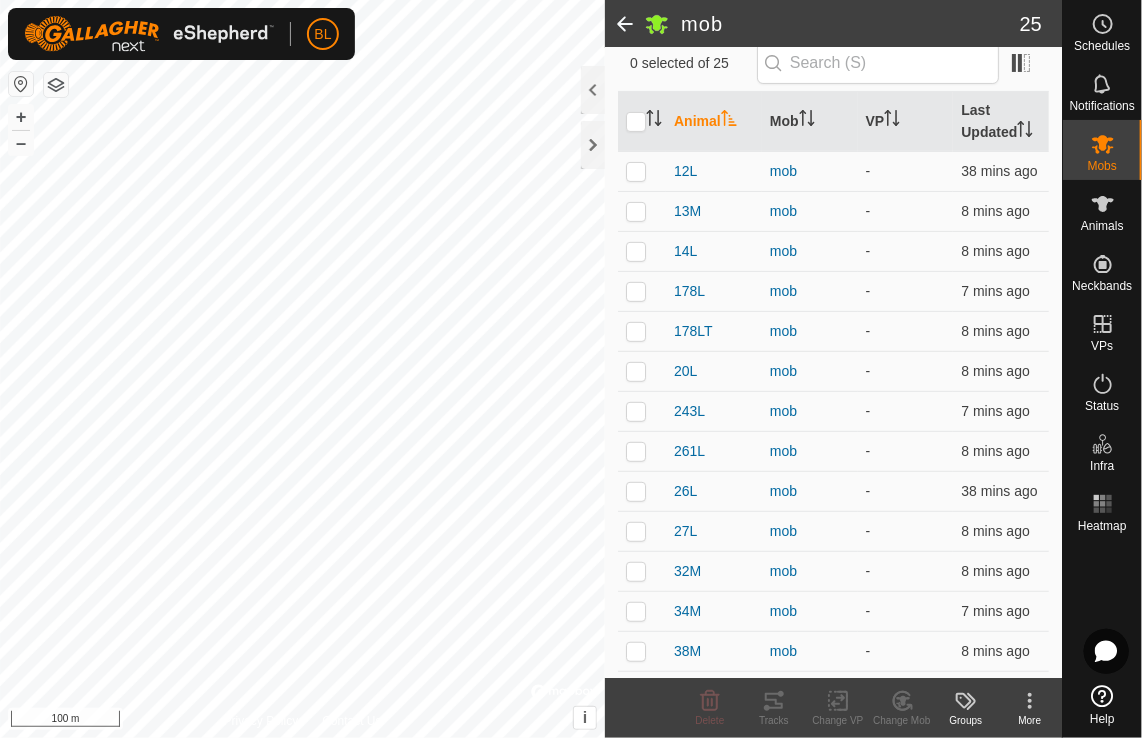 click 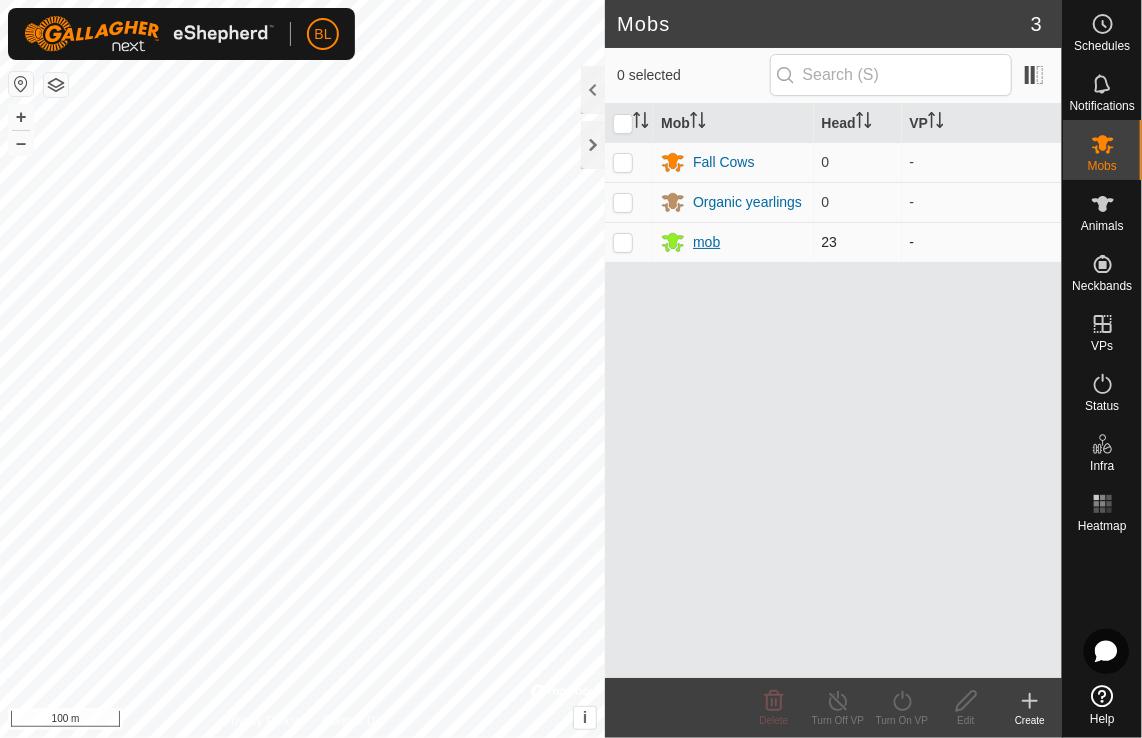 click 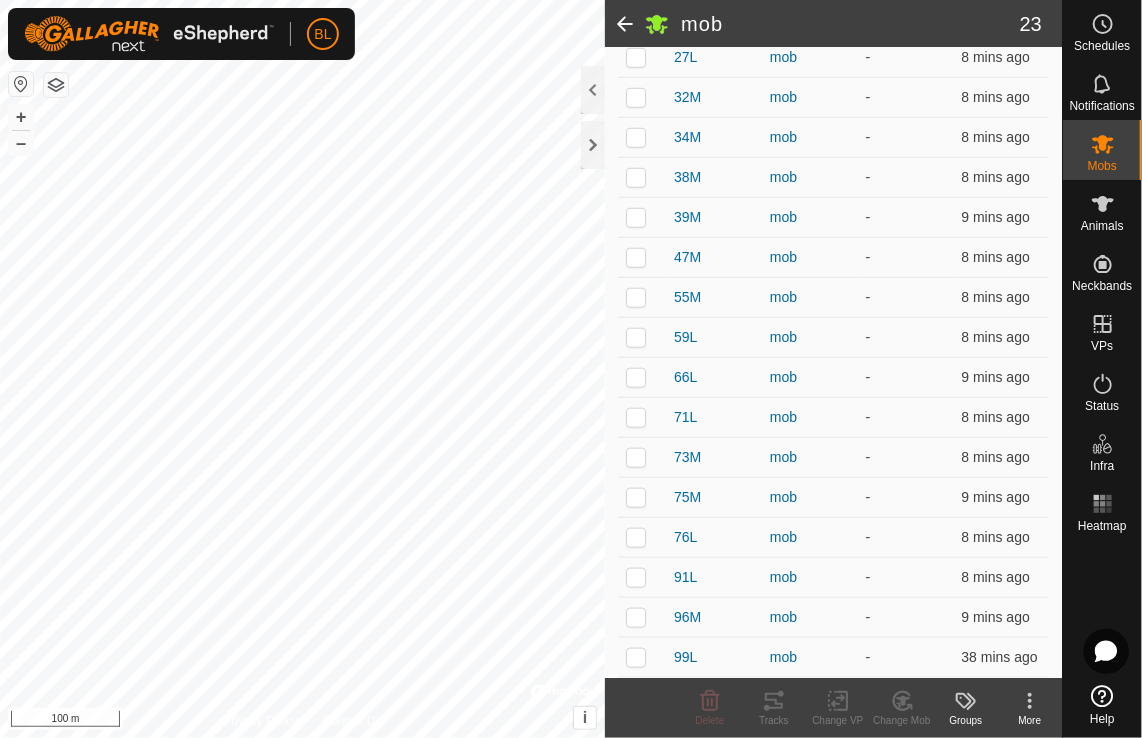 scroll, scrollTop: 568, scrollLeft: 0, axis: vertical 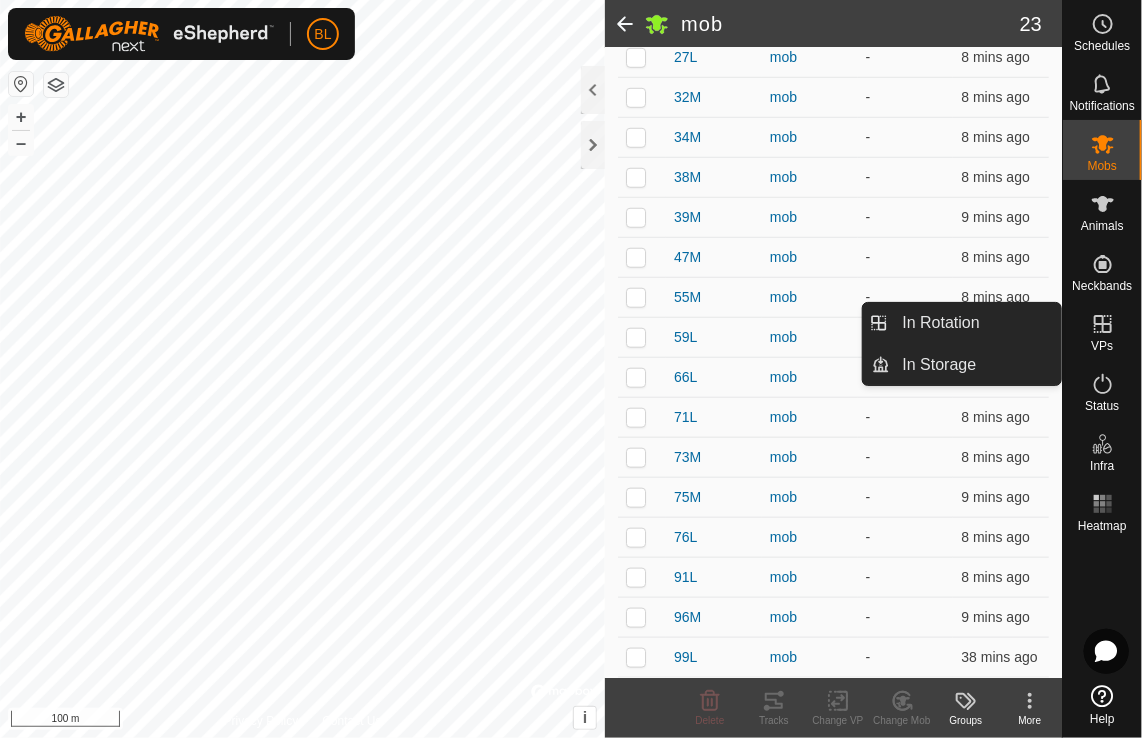click 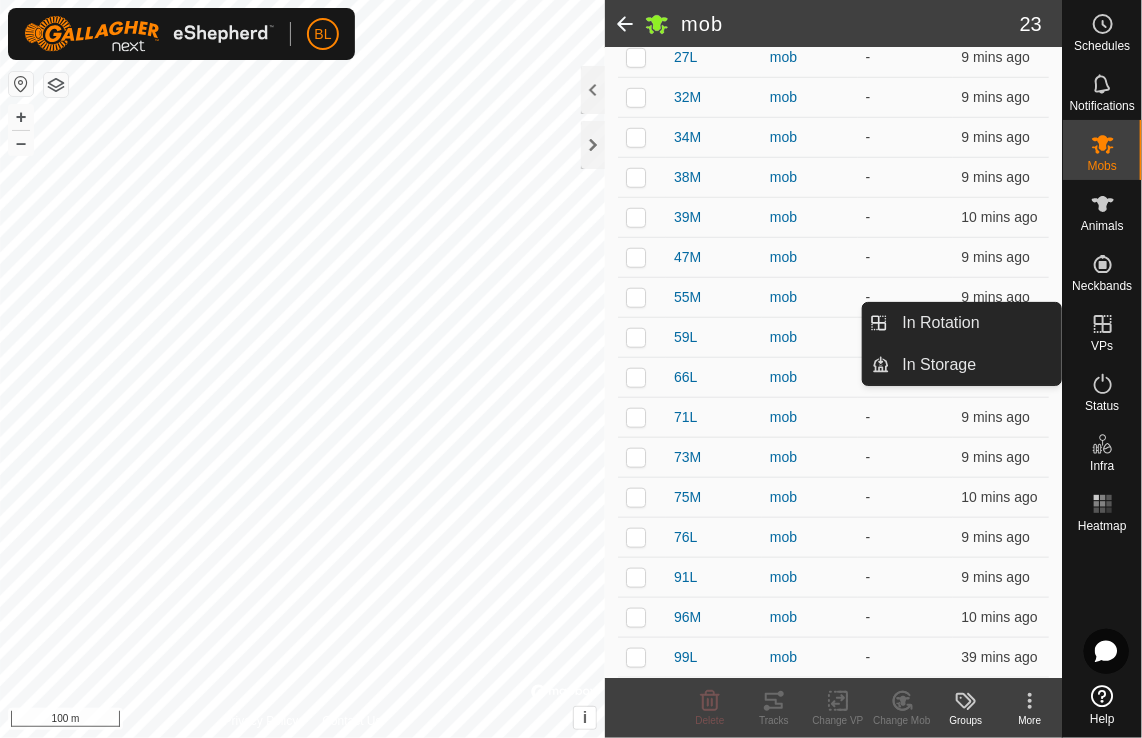 click 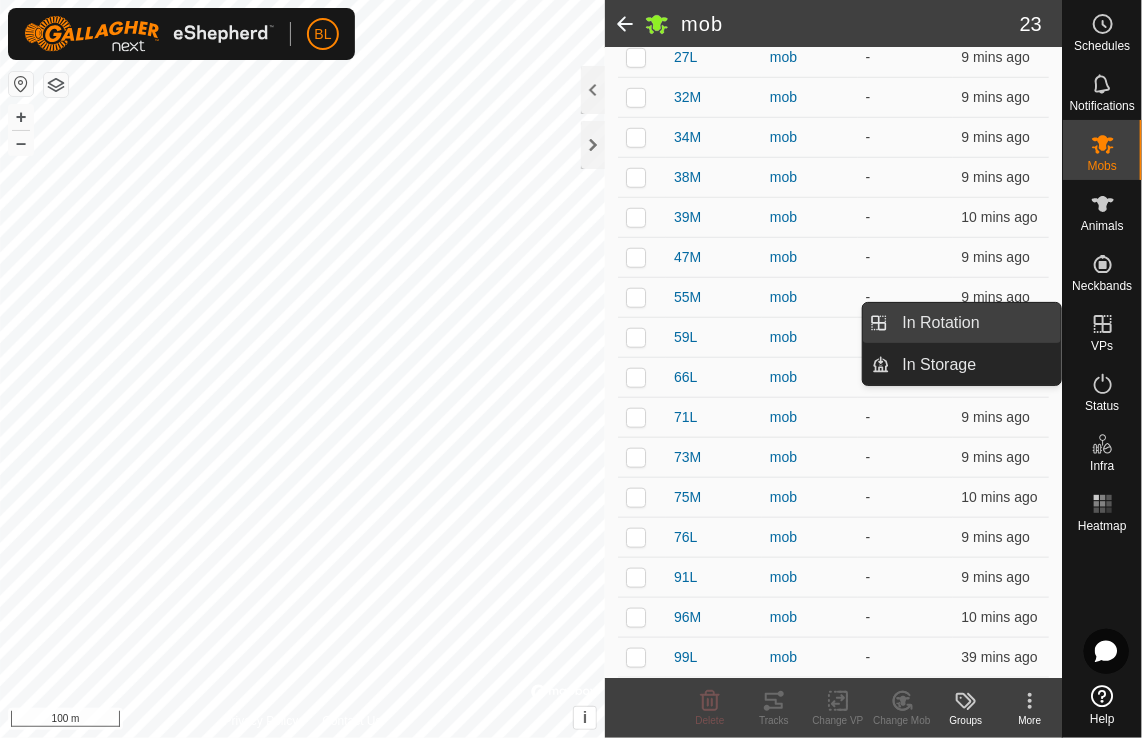 click on "In Rotation" at bounding box center [976, 323] 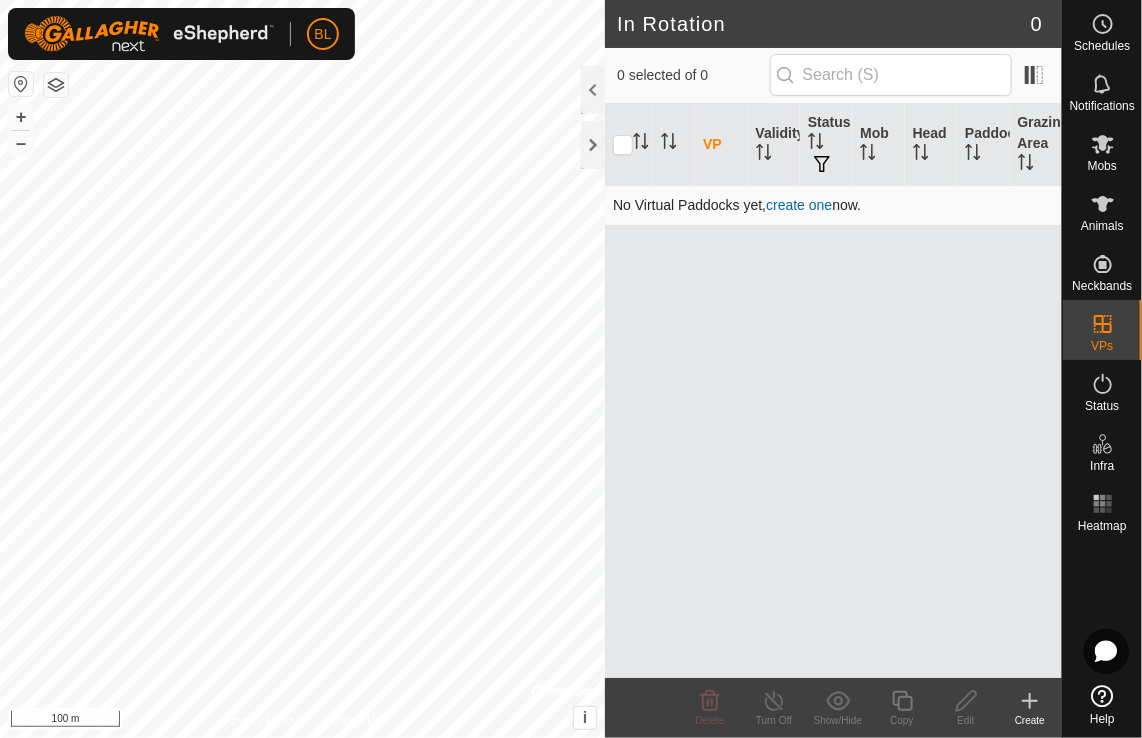 click on "create one" at bounding box center [799, 205] 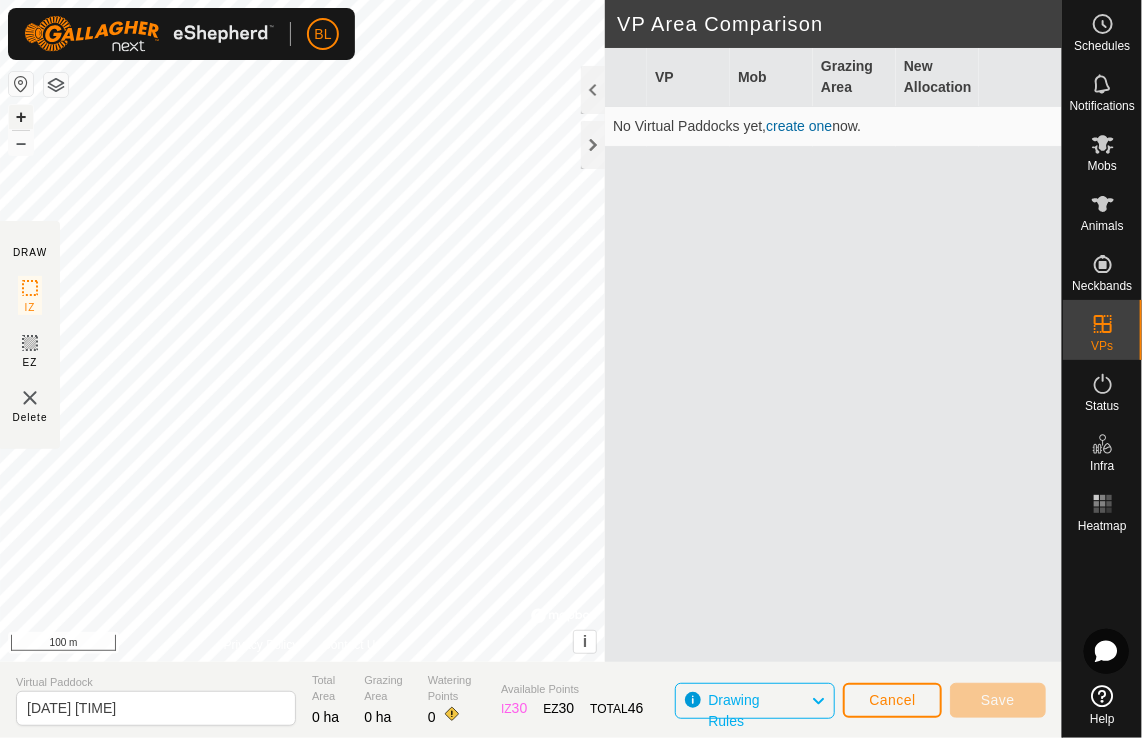 click on "+" at bounding box center (21, 117) 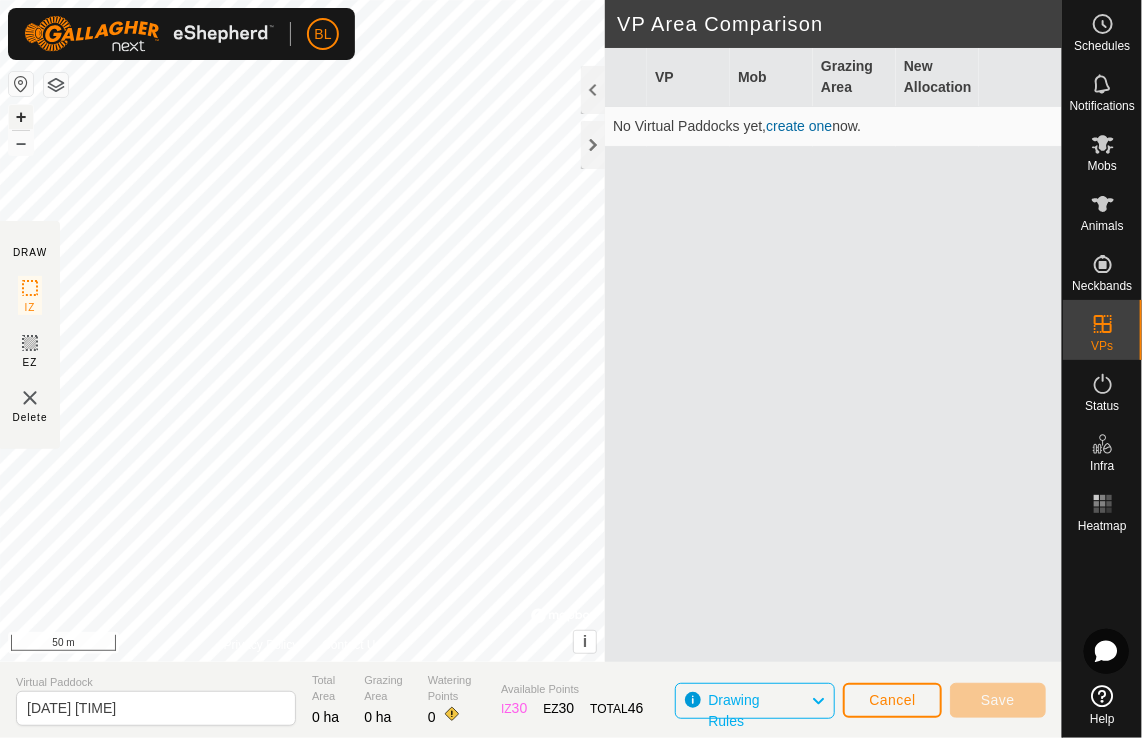 click on "+" at bounding box center (21, 117) 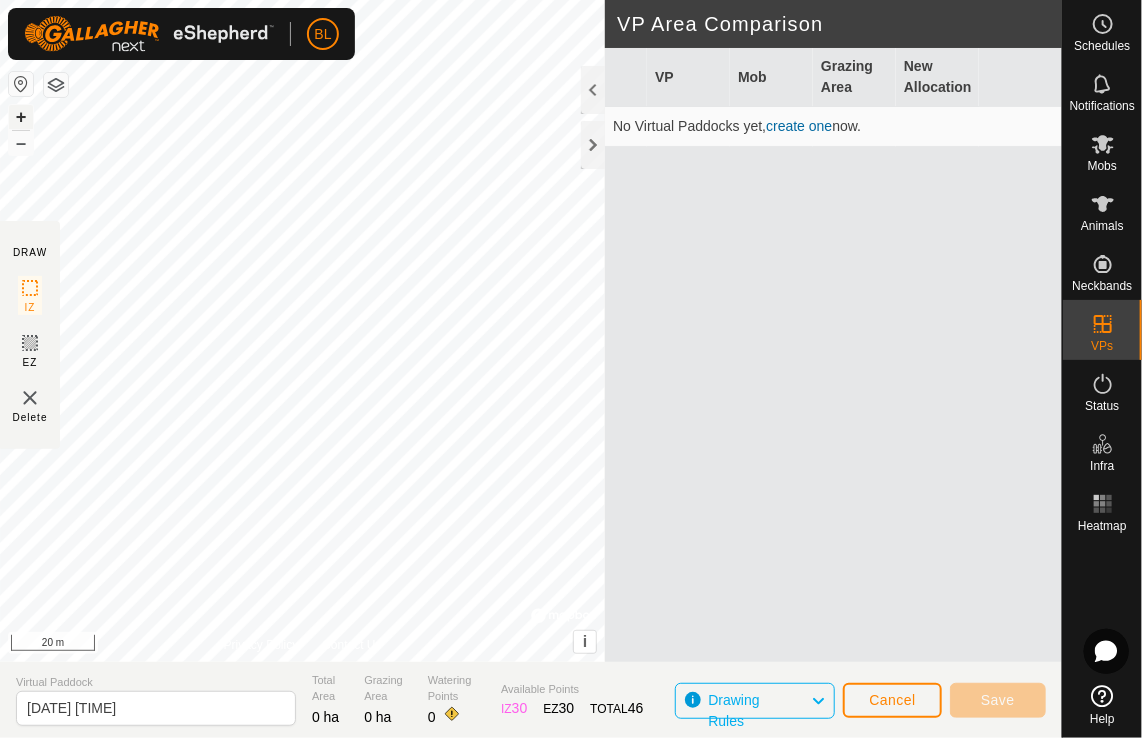 click on "+" at bounding box center [21, 117] 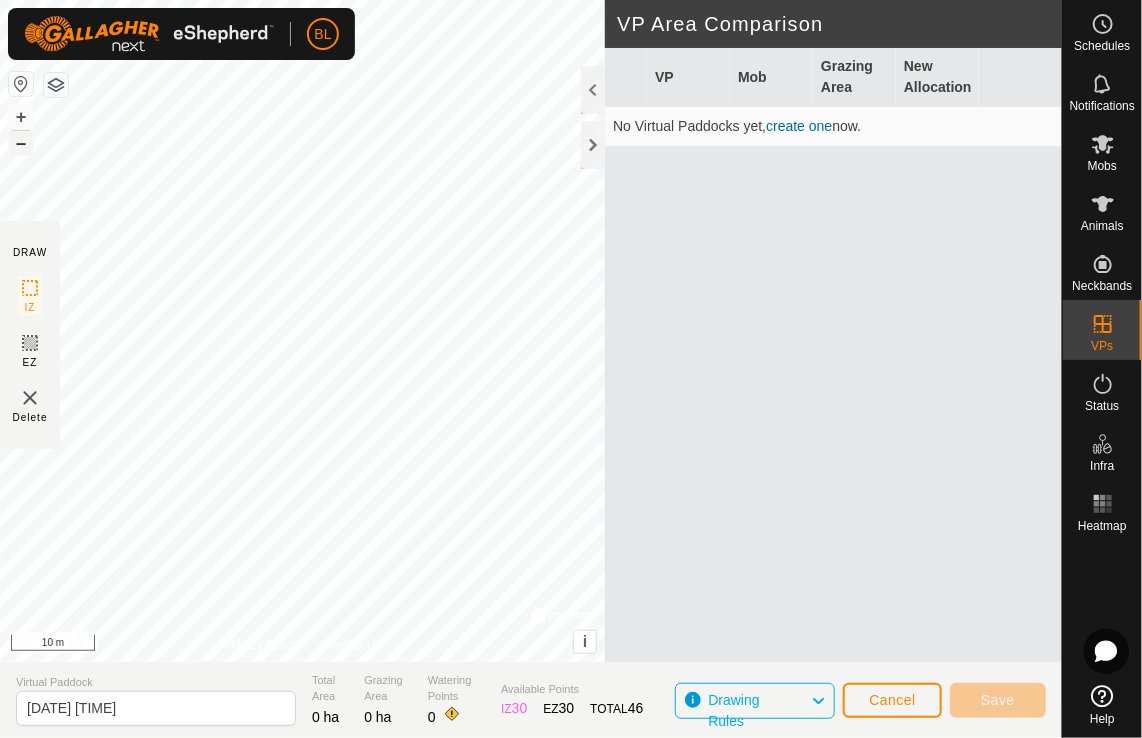 click on "–" at bounding box center [21, 143] 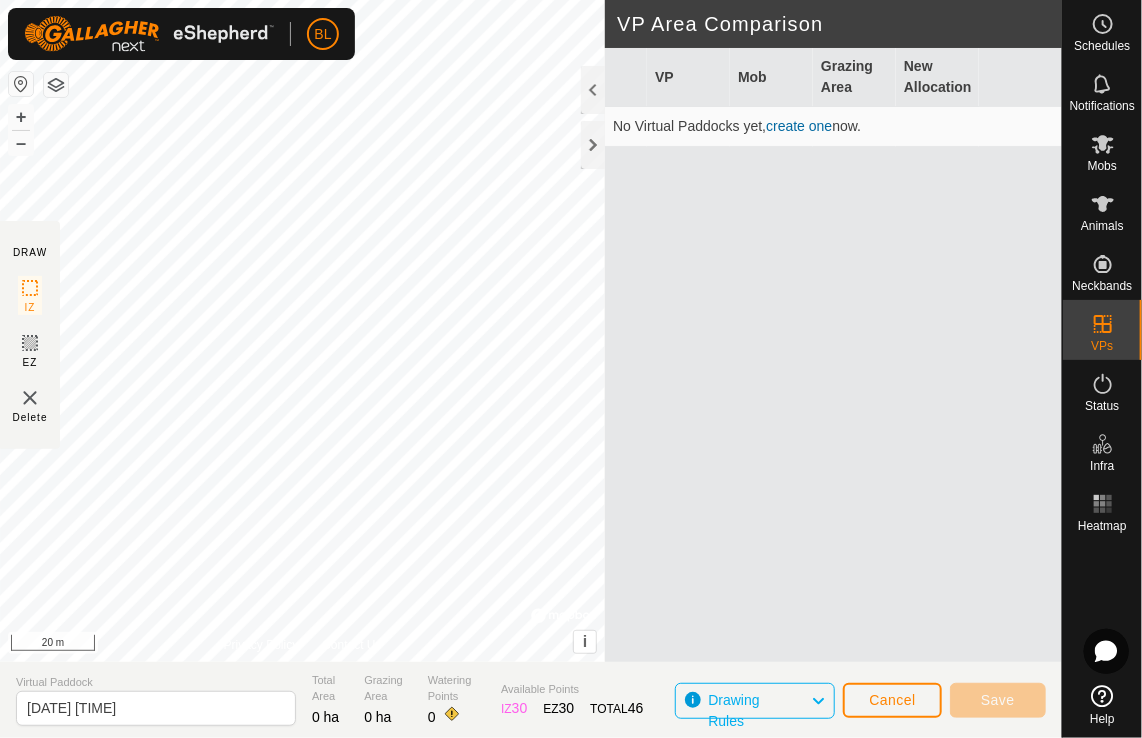 click 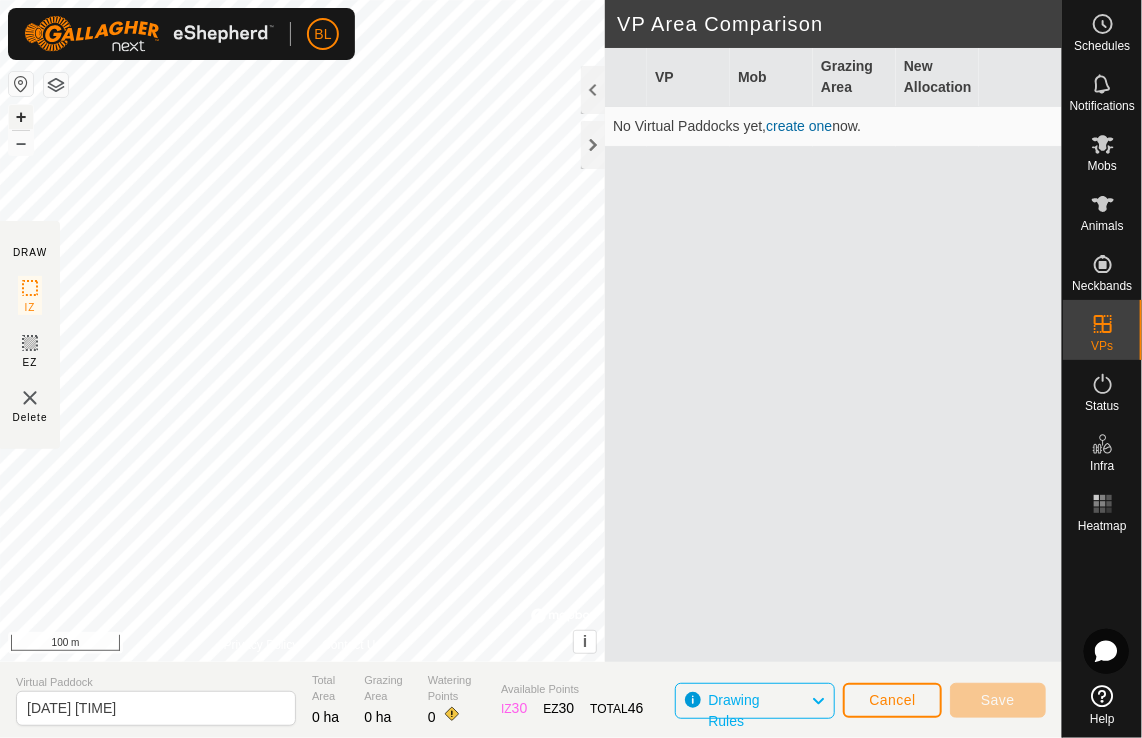 click on "+" at bounding box center (21, 117) 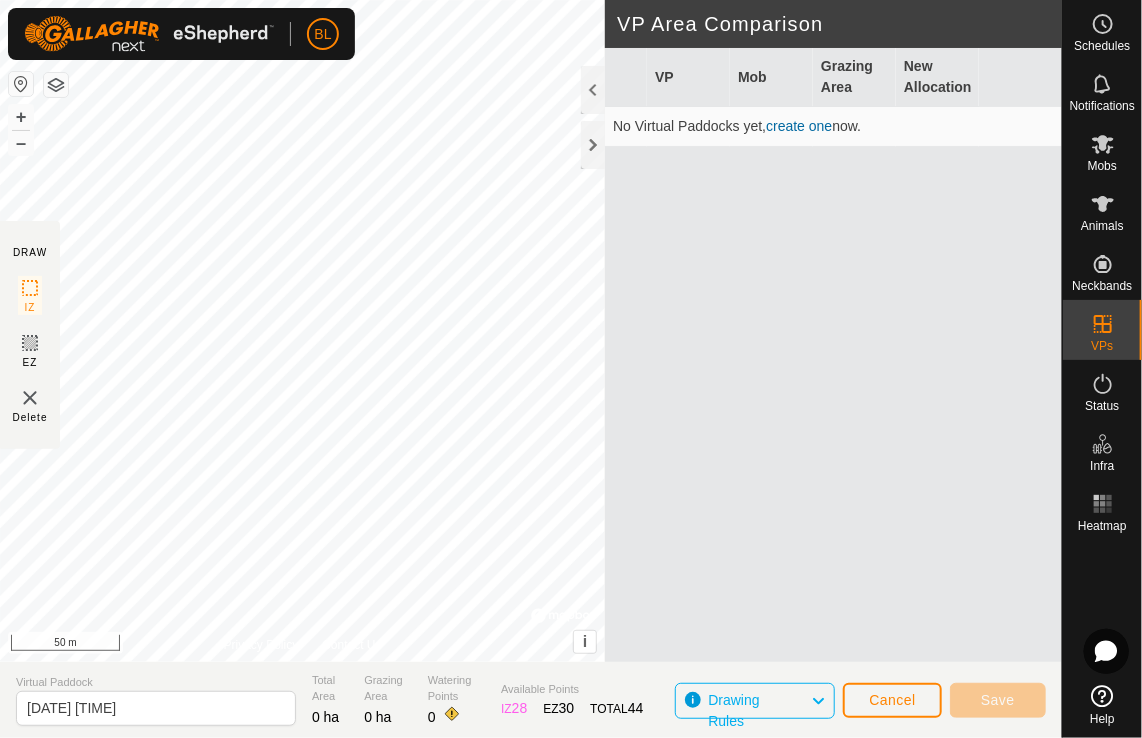 click 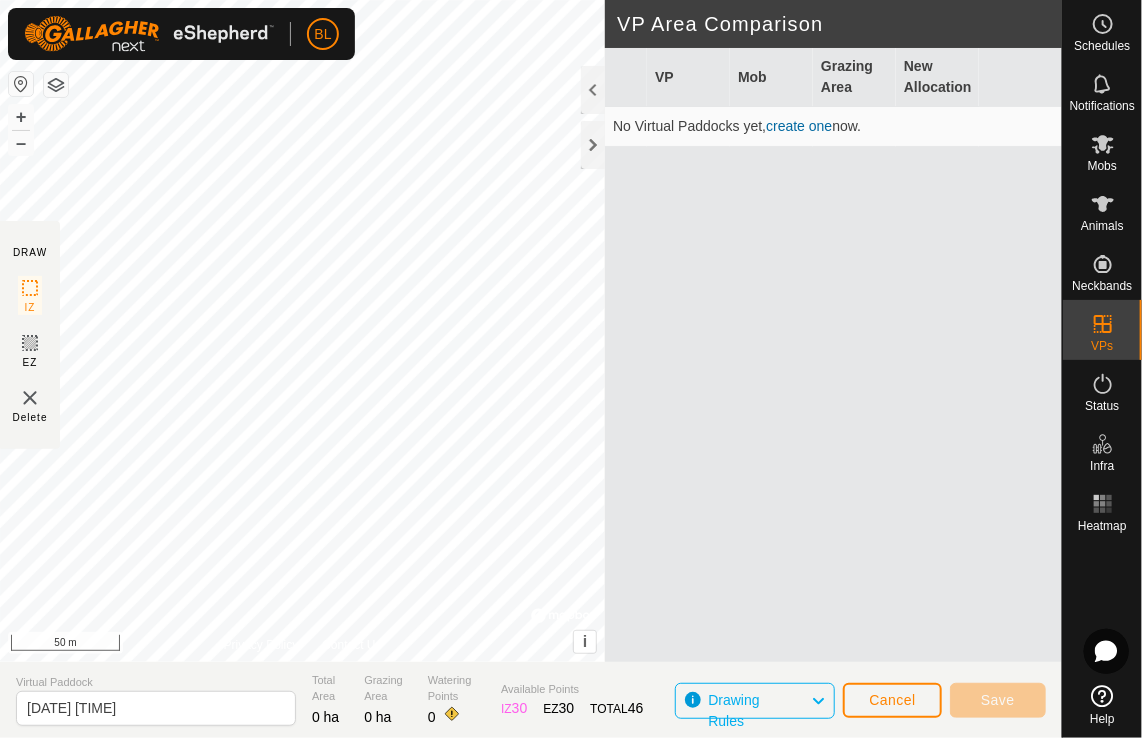 click 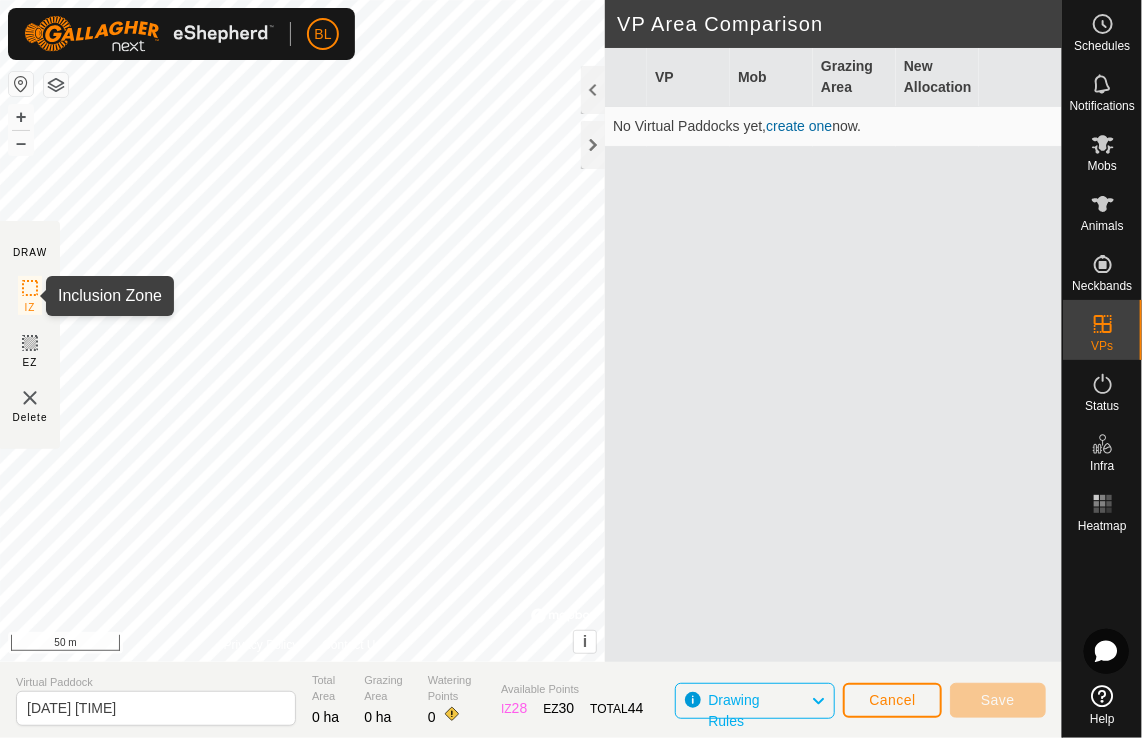 click 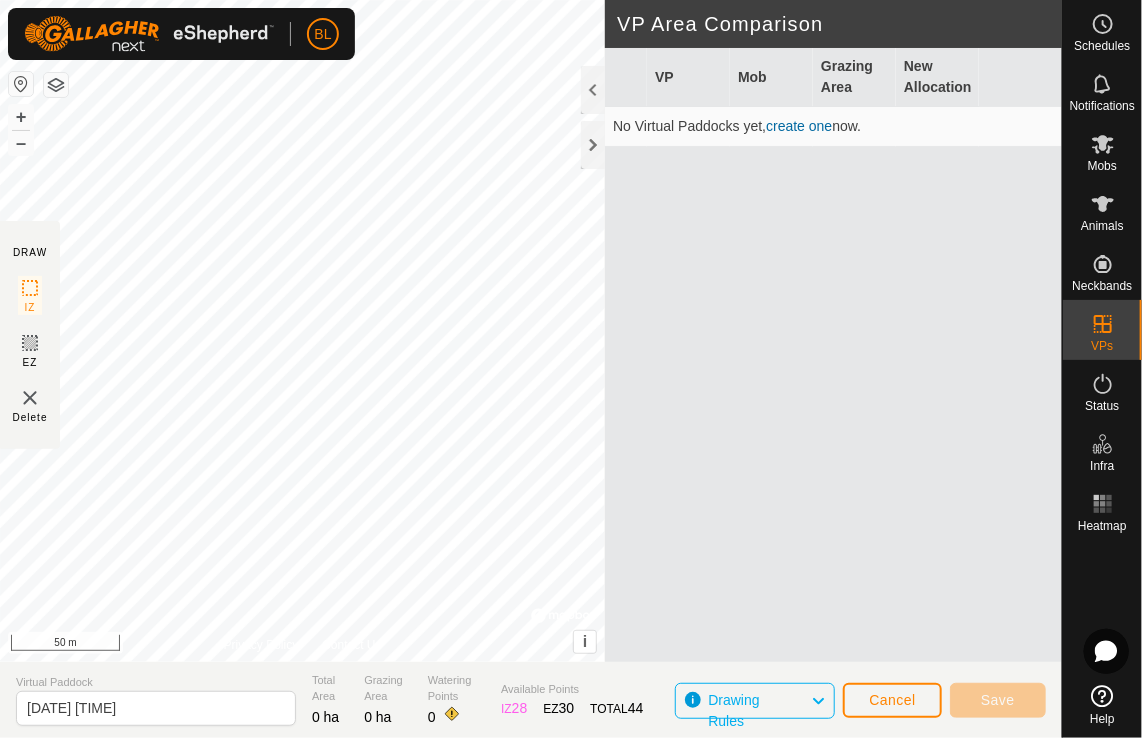 click 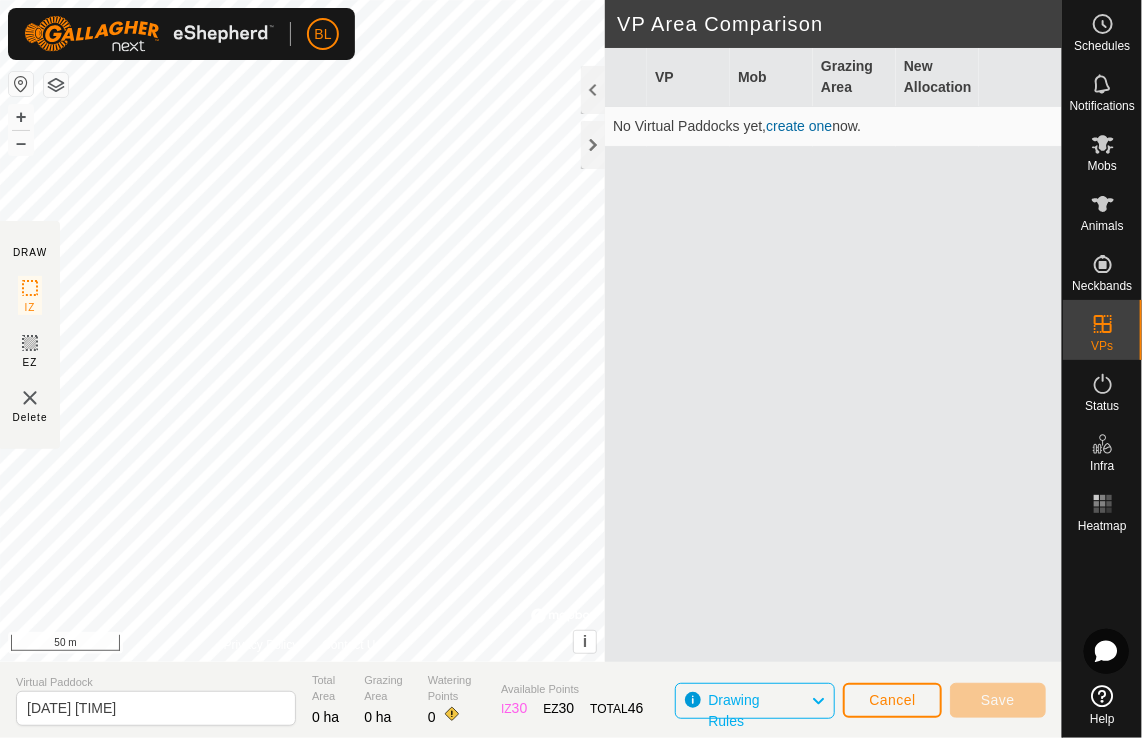 click 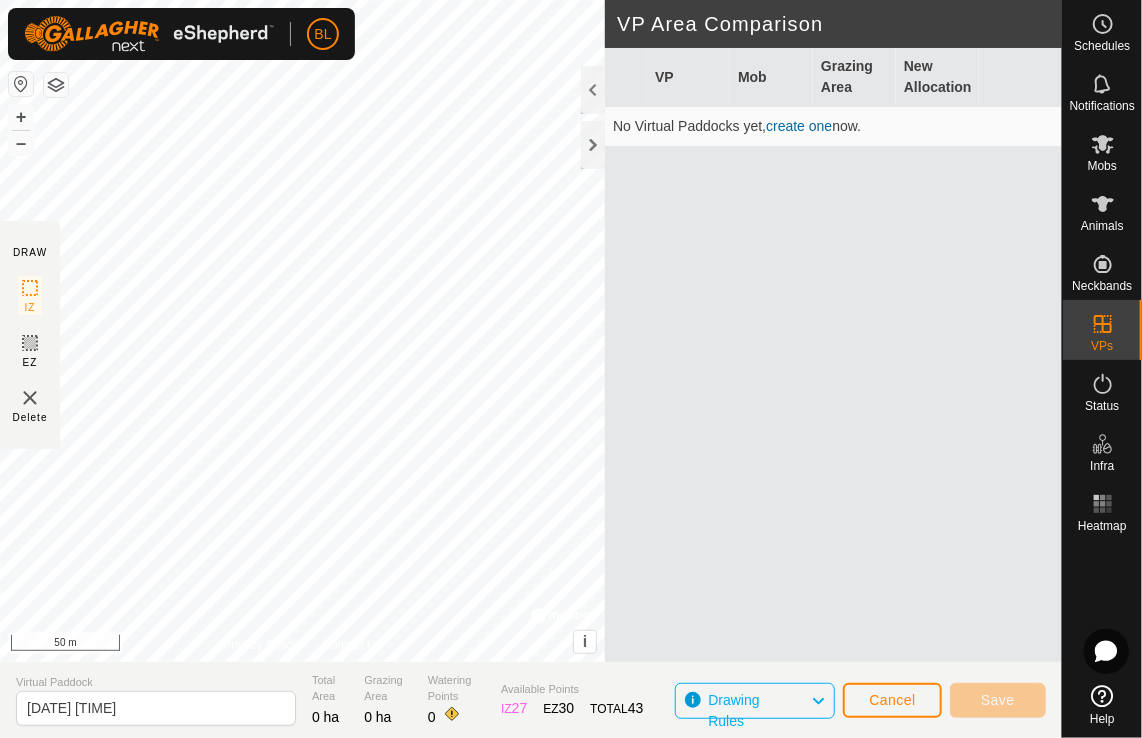 click at bounding box center (21, 84) 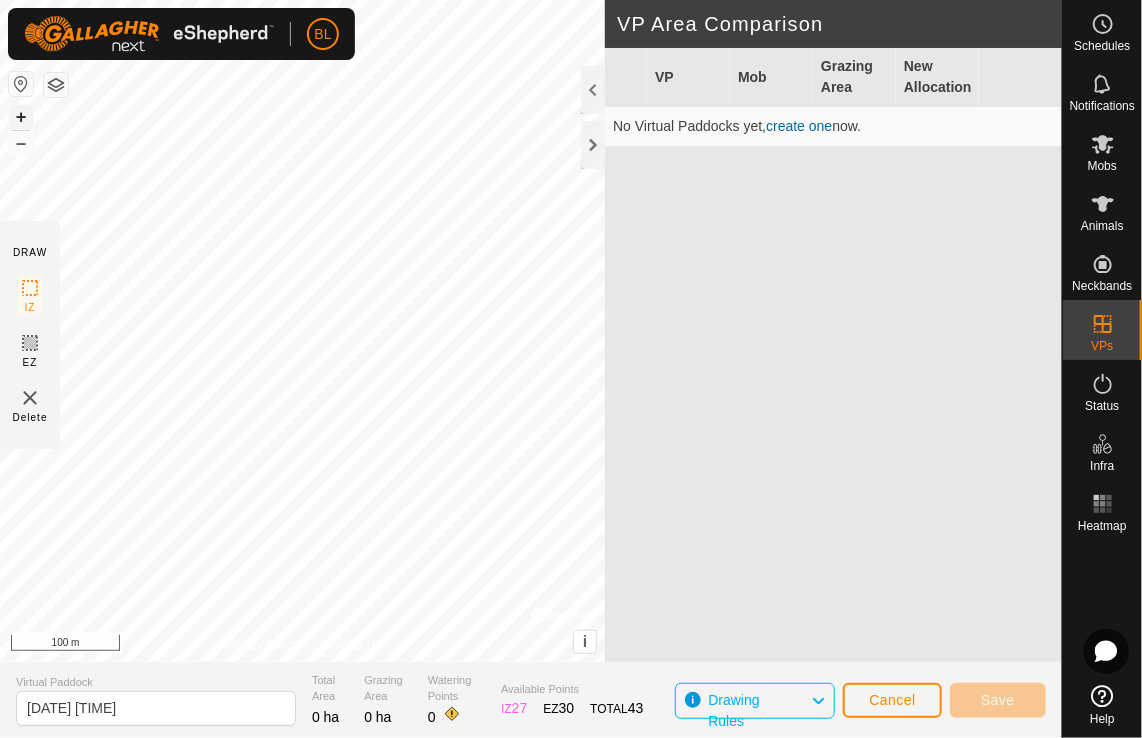 click on "+" at bounding box center (21, 117) 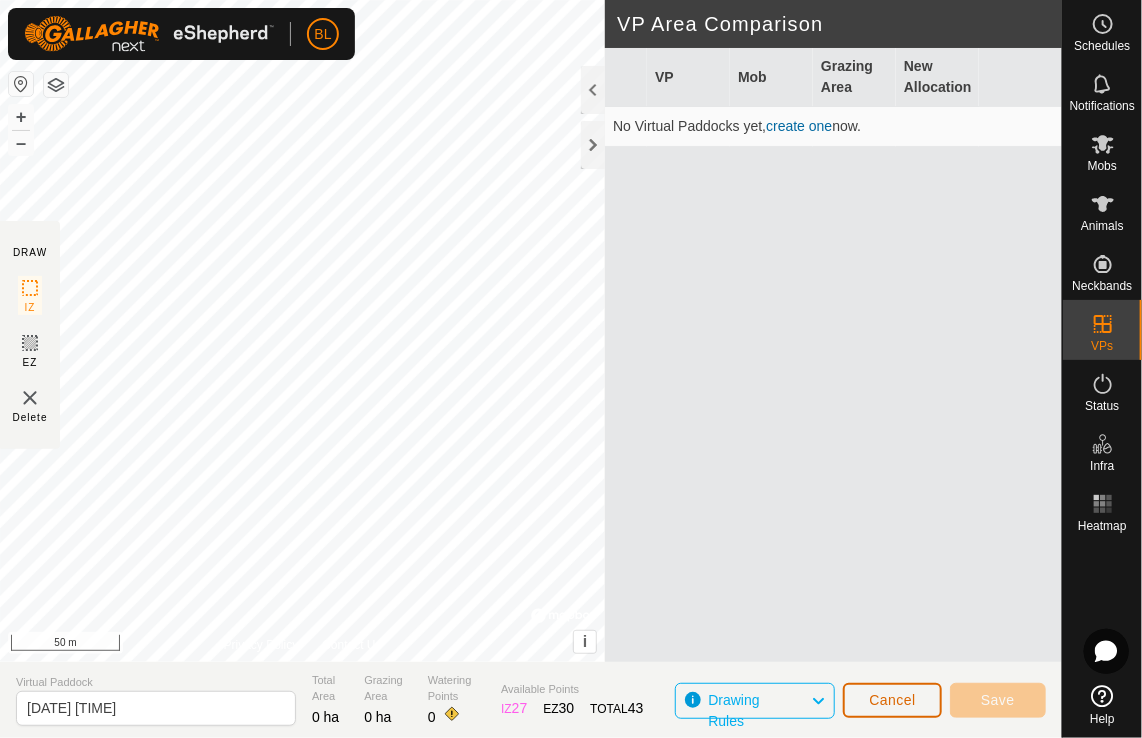 click on "Cancel" 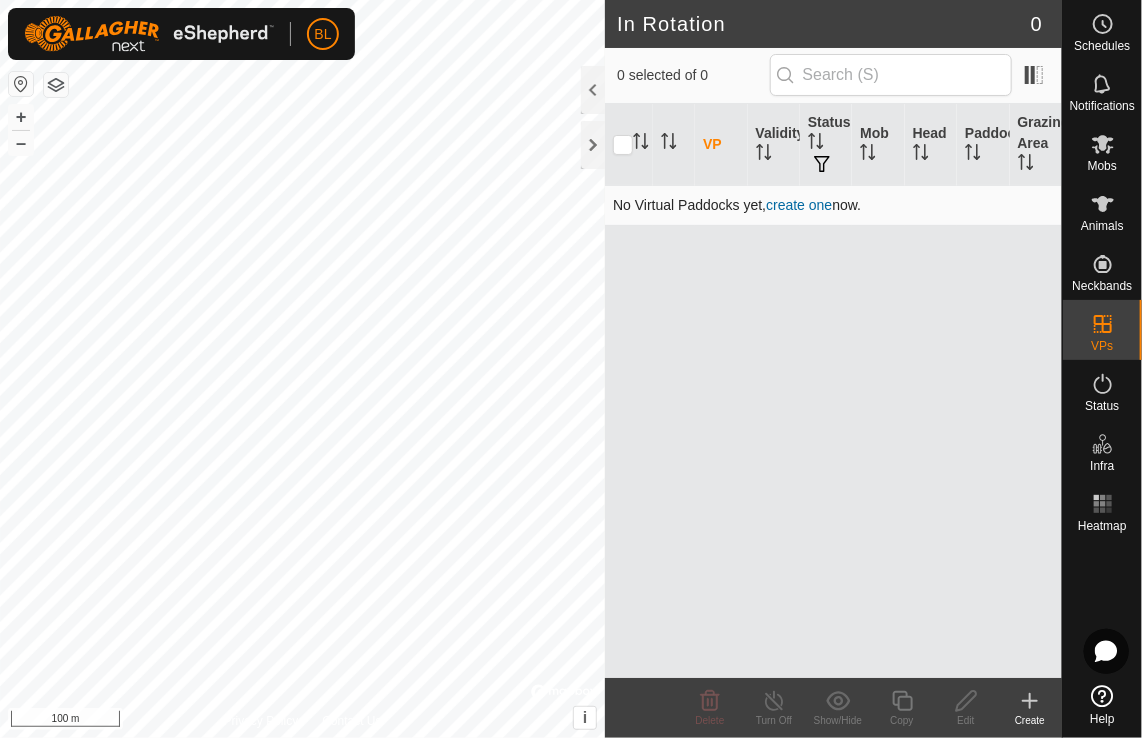 click on "create one" at bounding box center [799, 205] 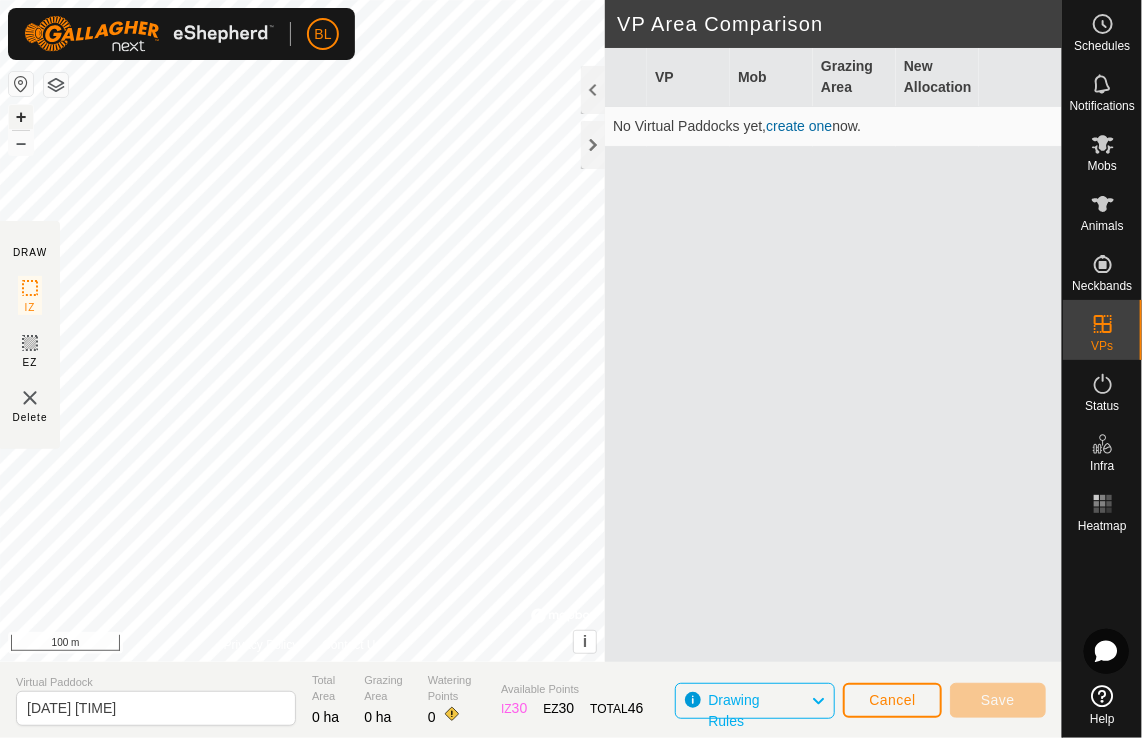 click on "+" at bounding box center (21, 117) 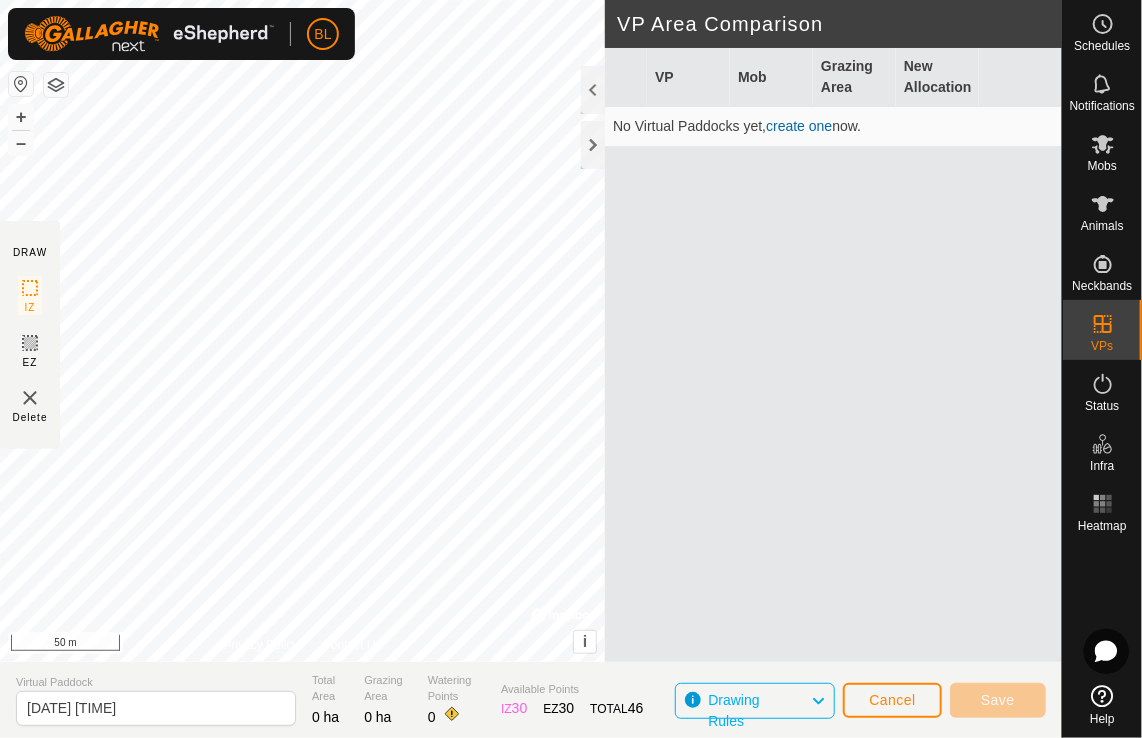 click 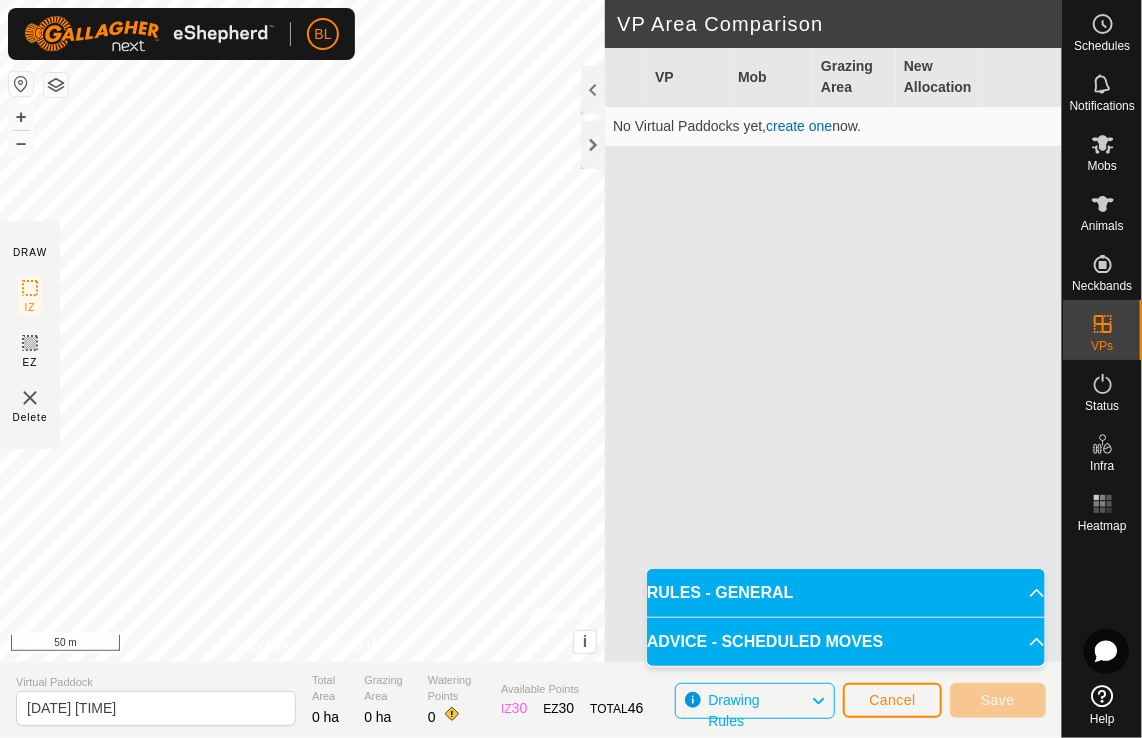 click on "RULES - GENERAL" at bounding box center [846, 593] 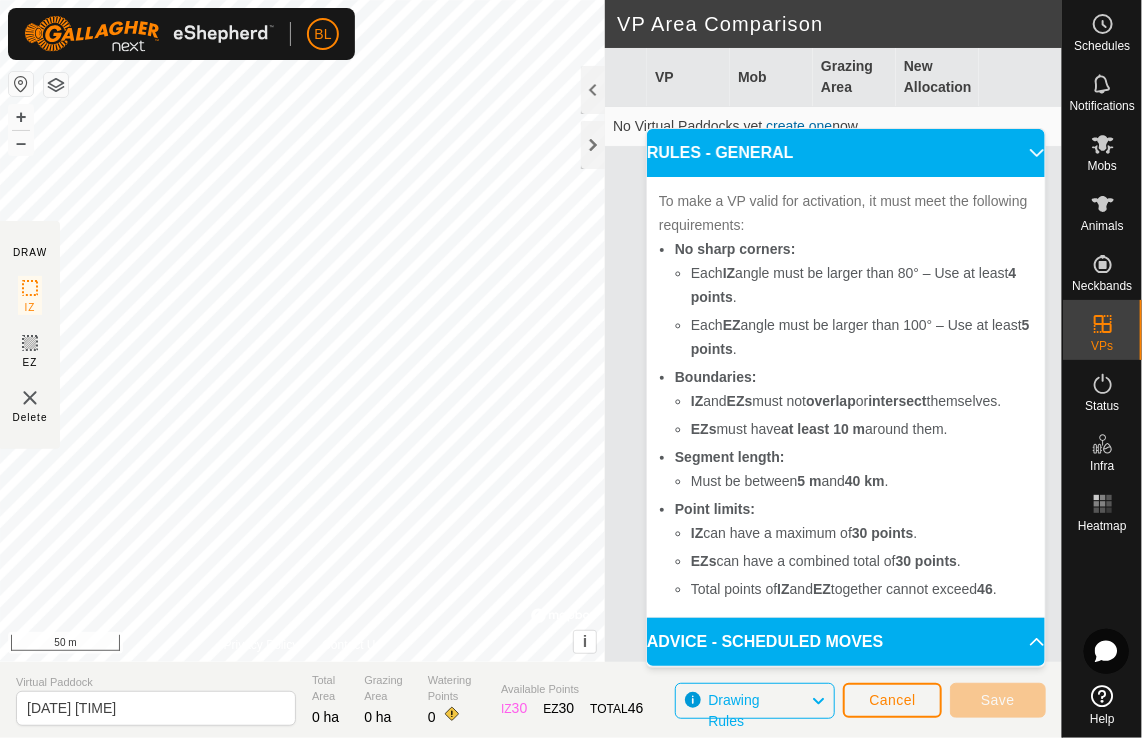 click on "[TIME] ago" at bounding box center (833, 379) 